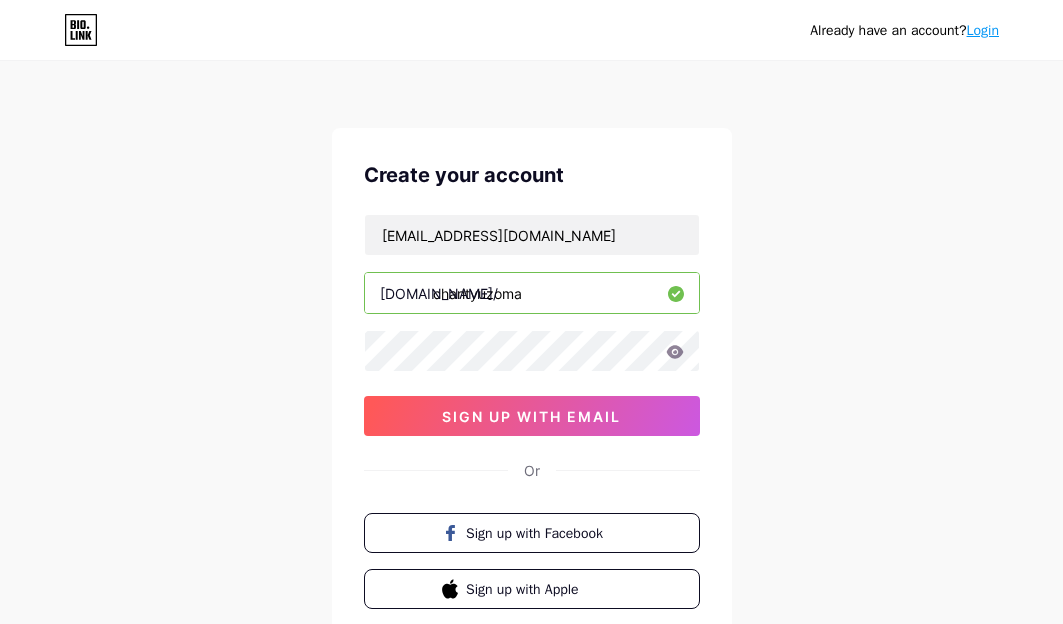 scroll, scrollTop: 15, scrollLeft: 0, axis: vertical 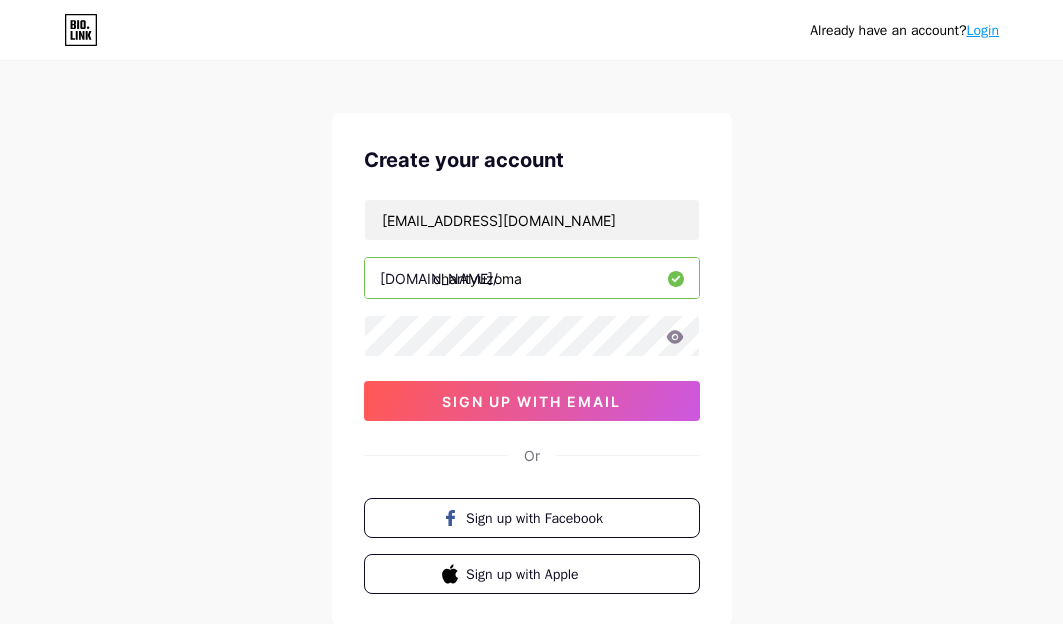 type on "charityuzoma" 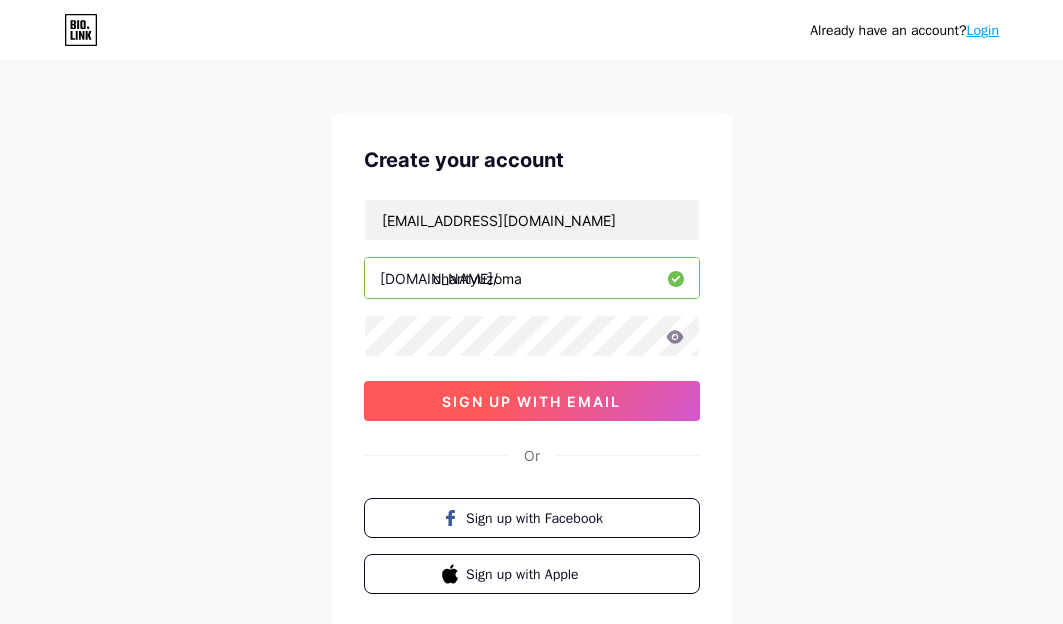 click on "sign up with email" at bounding box center [532, 401] 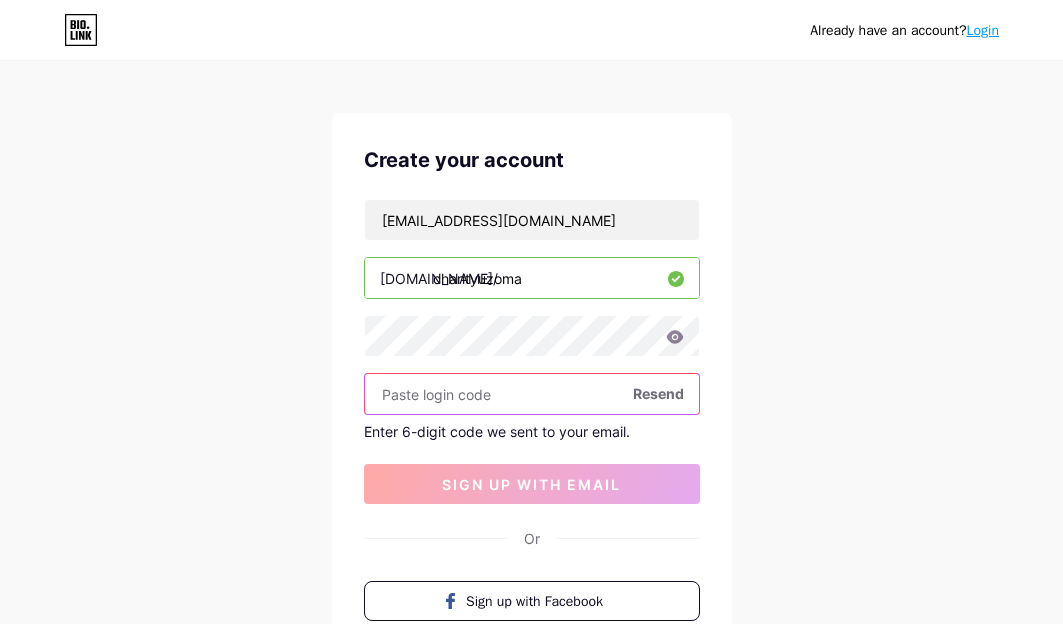 click at bounding box center [532, 394] 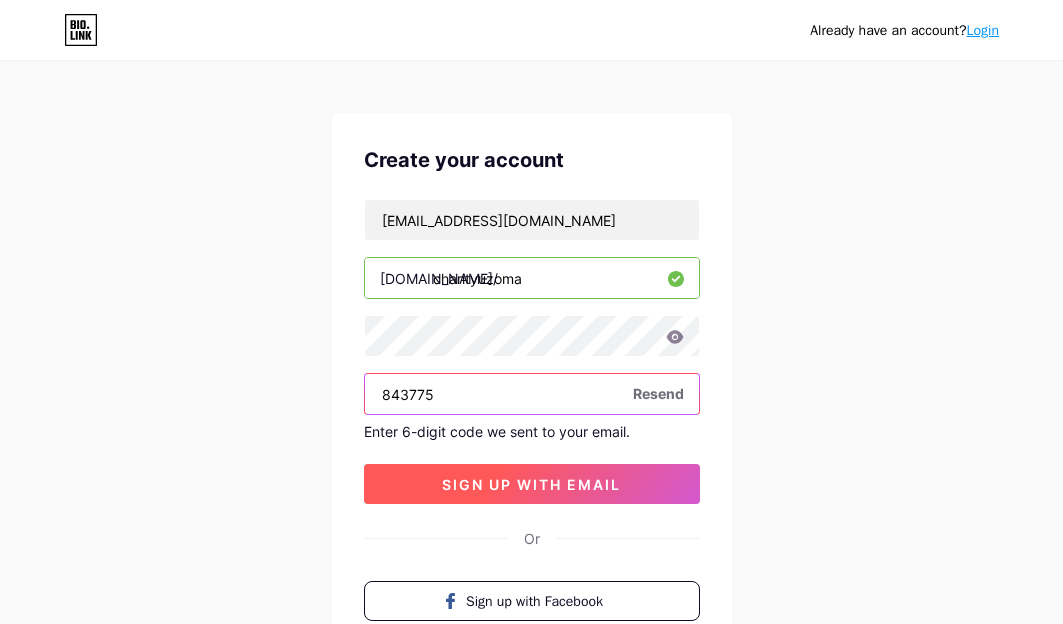 type on "843775" 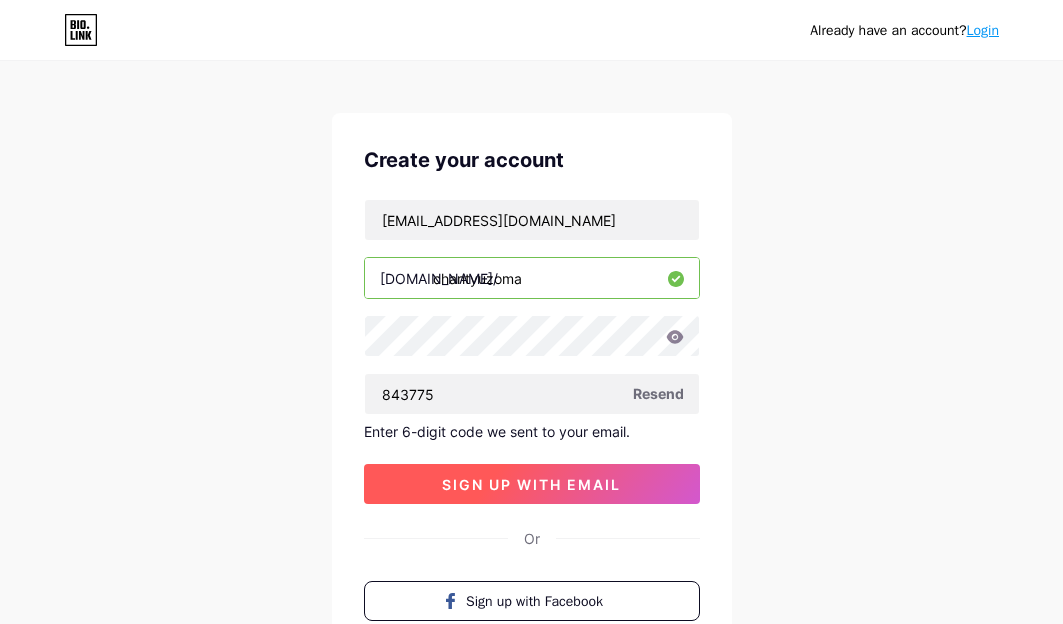 click on "sign up with email" at bounding box center (531, 484) 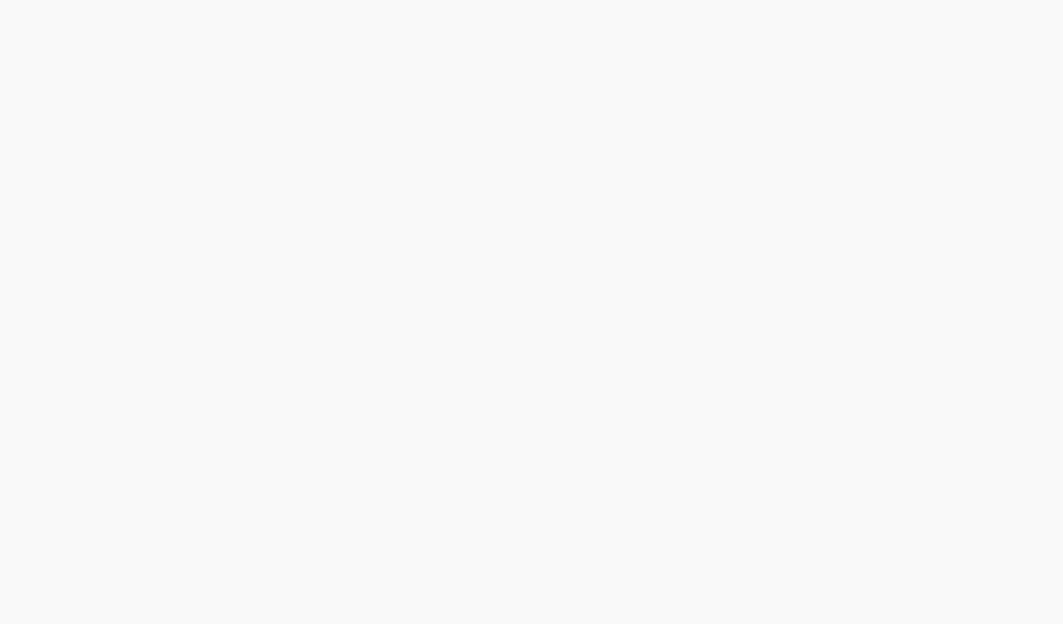scroll, scrollTop: 0, scrollLeft: 0, axis: both 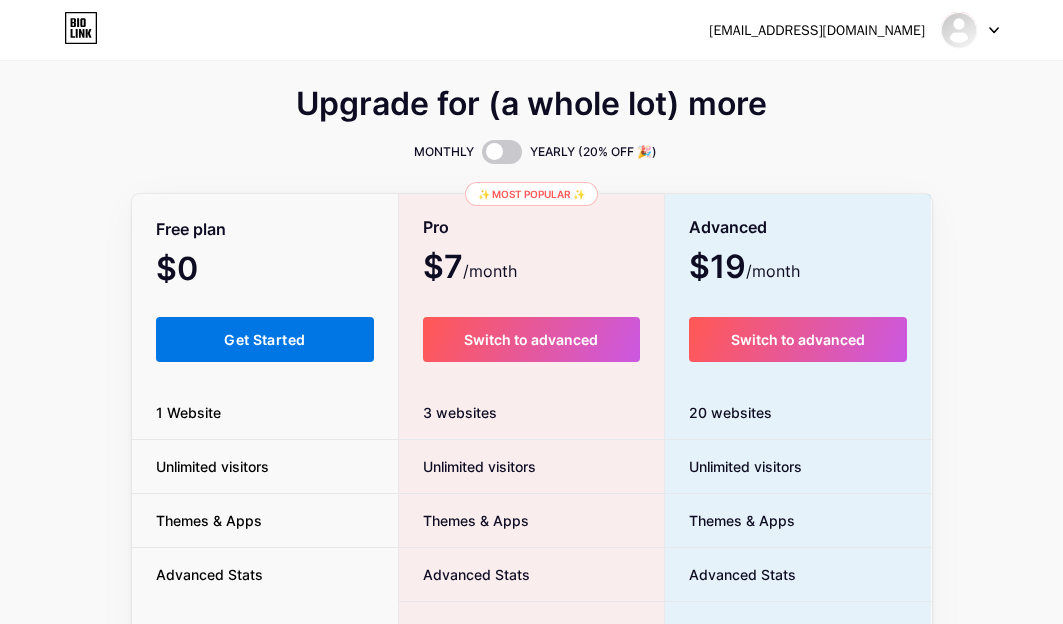 click on "Get Started" at bounding box center (264, 339) 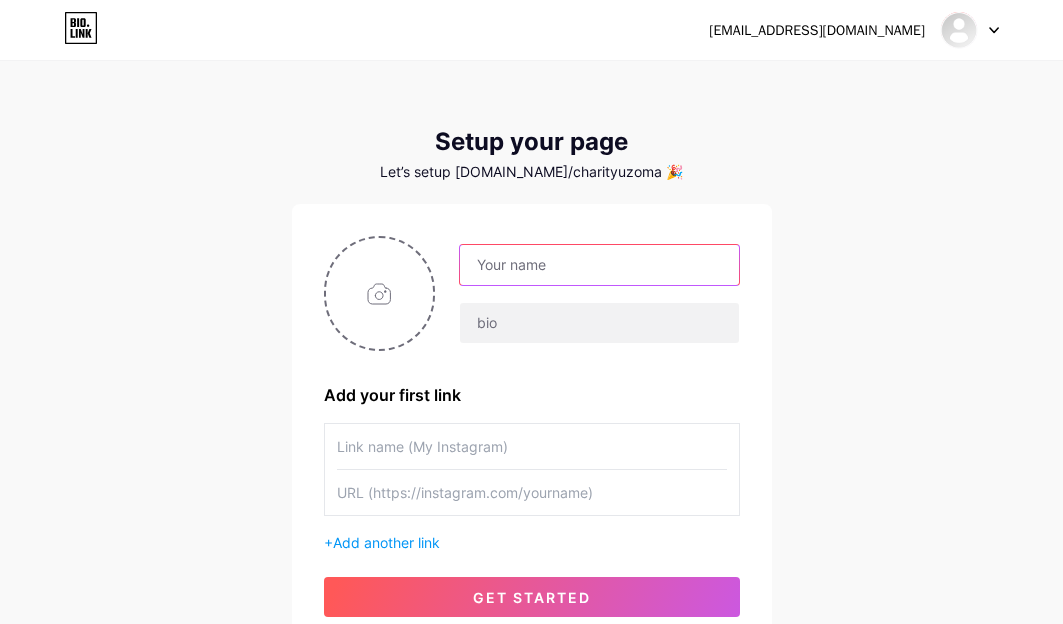 click at bounding box center [599, 265] 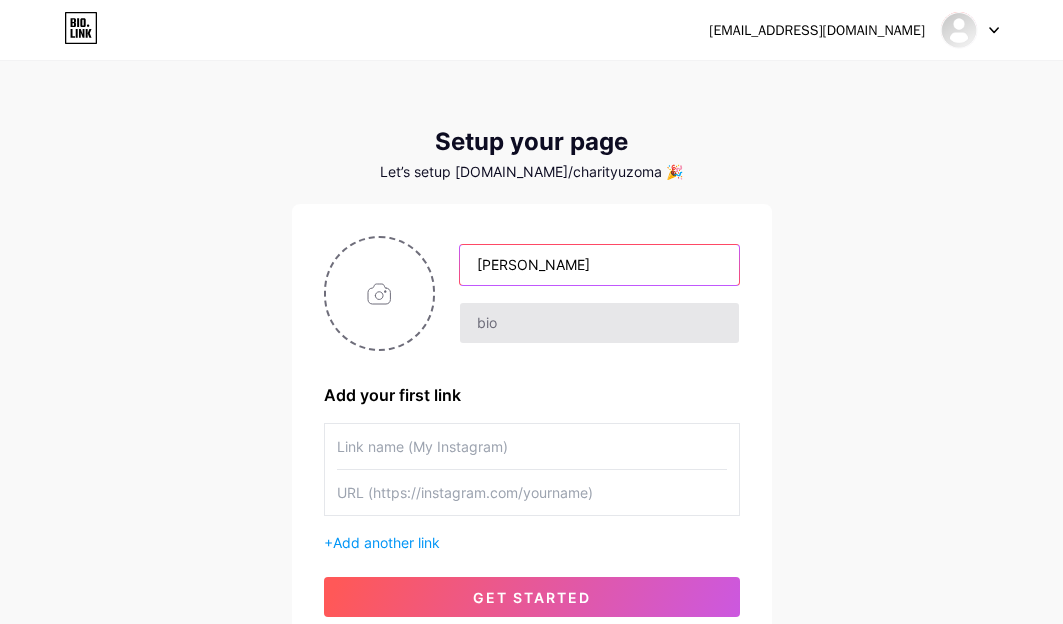 type on "[PERSON_NAME]" 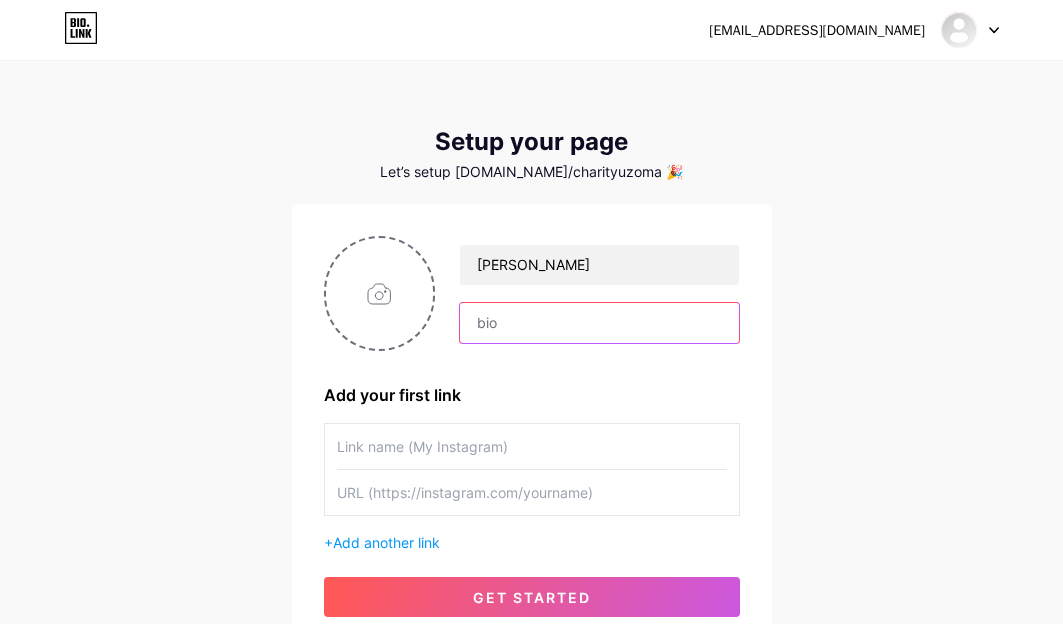 click at bounding box center [599, 323] 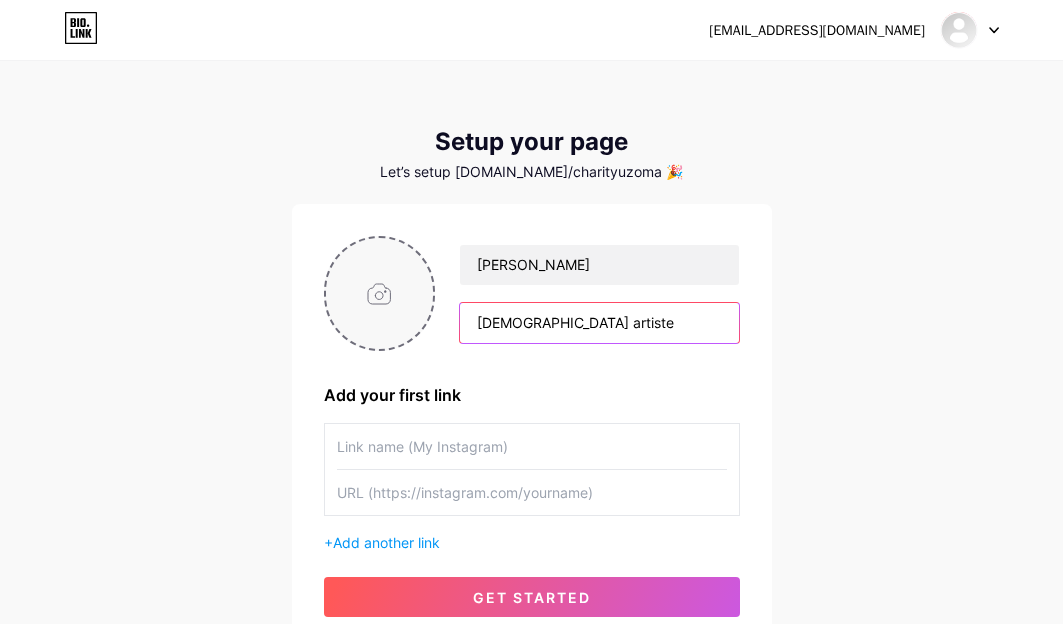 type on "[DEMOGRAPHIC_DATA] artiste" 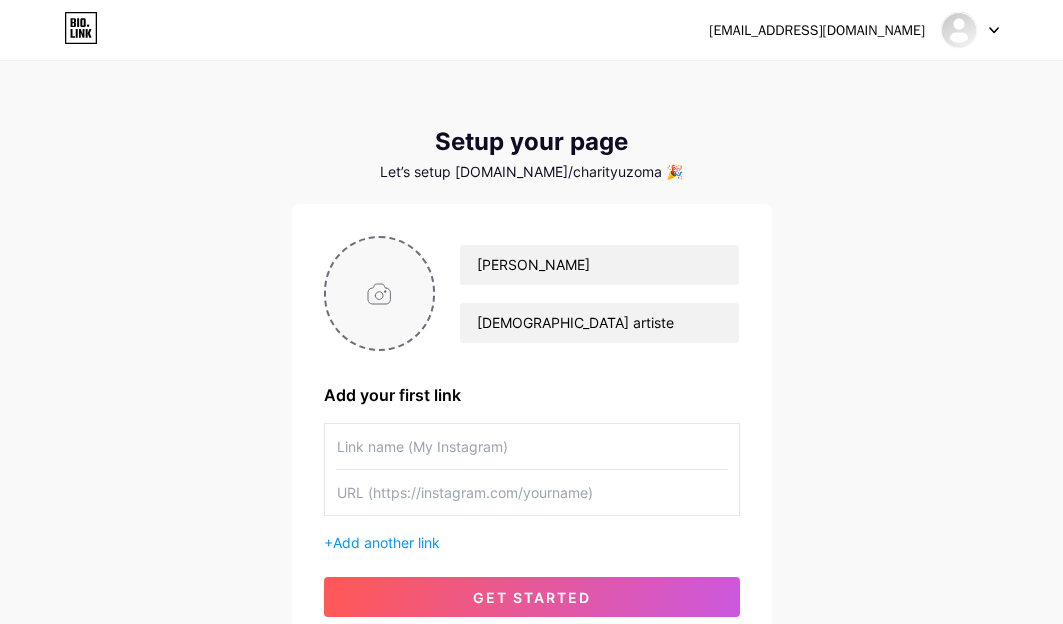click at bounding box center [380, 293] 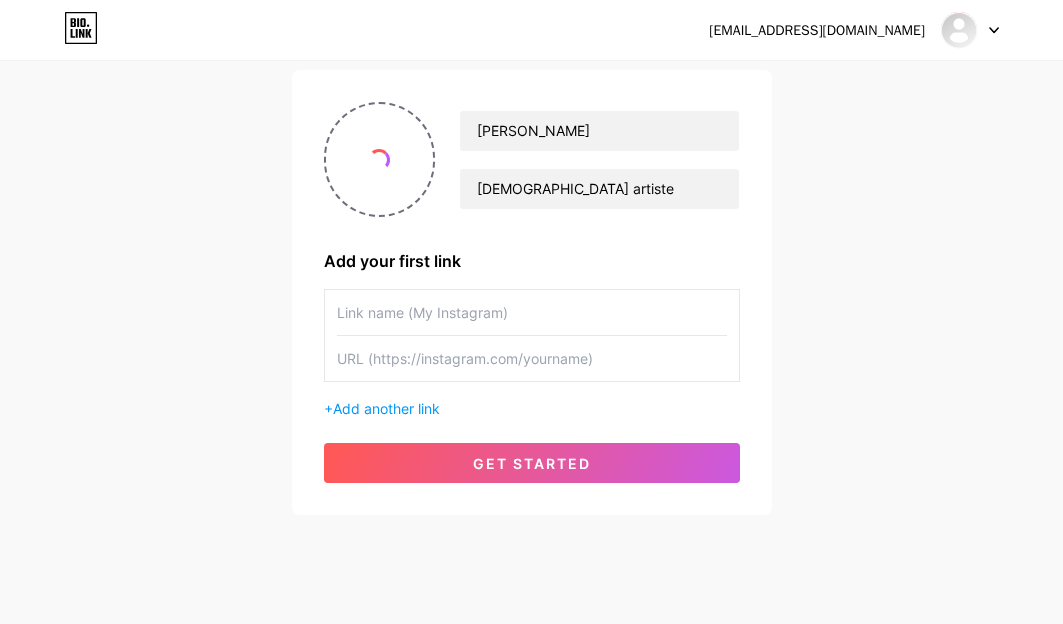scroll, scrollTop: 169, scrollLeft: 0, axis: vertical 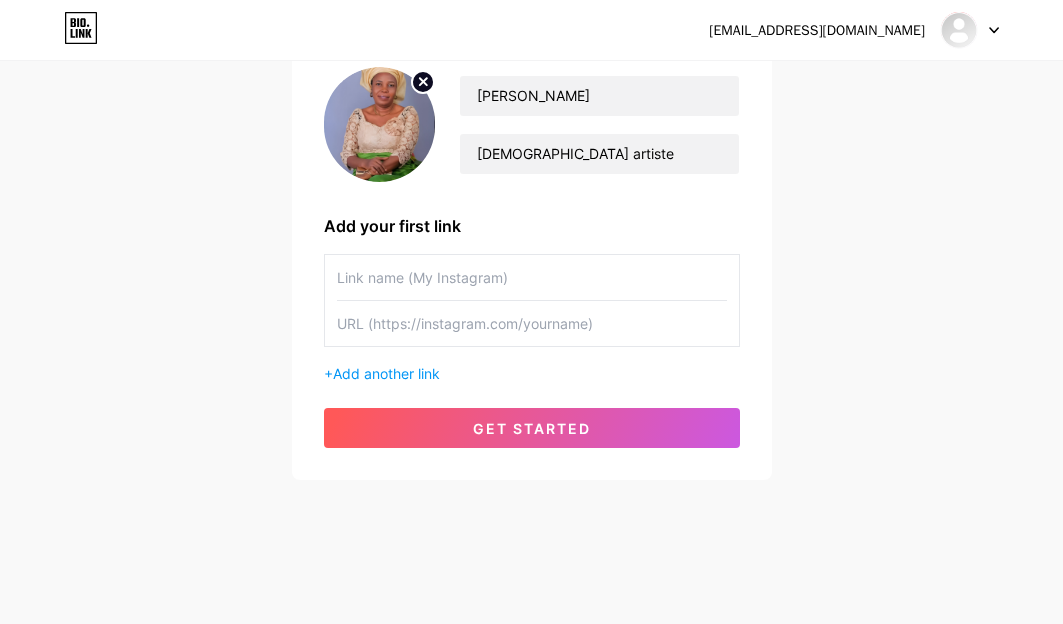 click at bounding box center (532, 277) 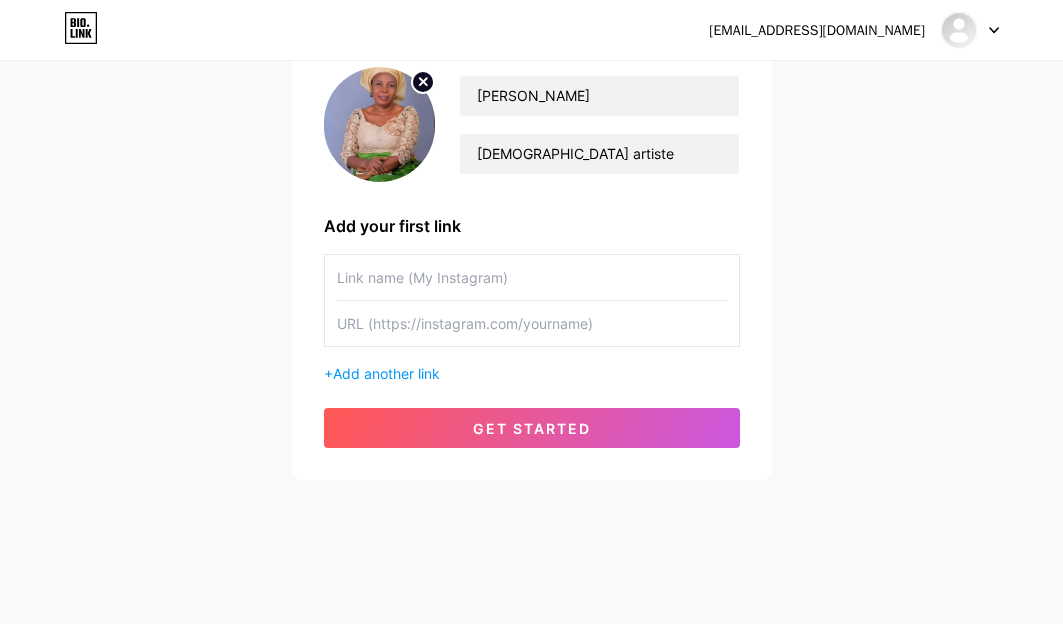 paste on "YouTube music" 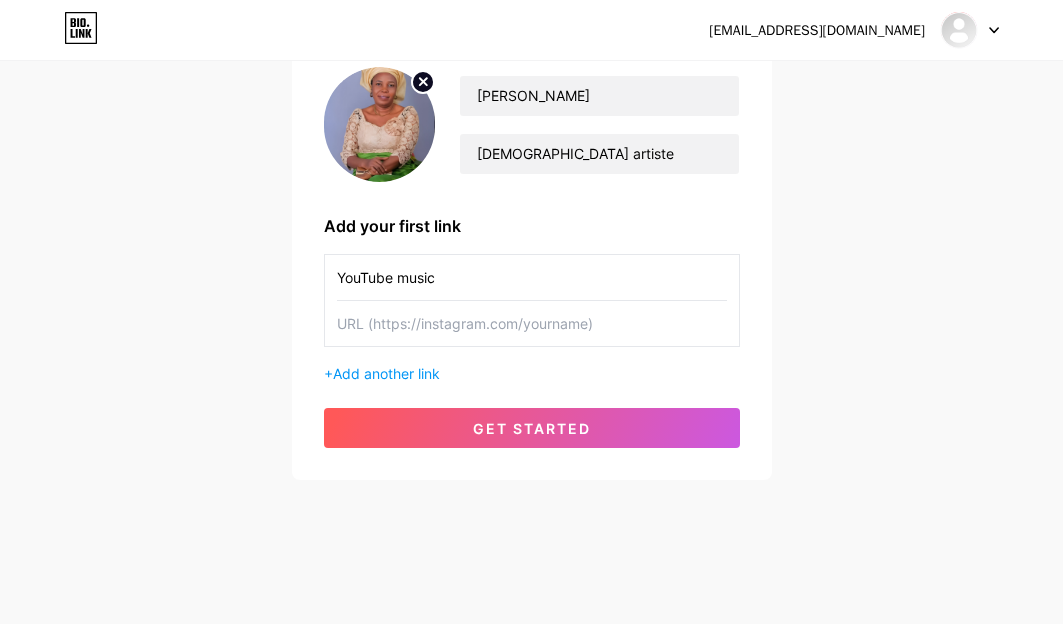 type on "YouTube music" 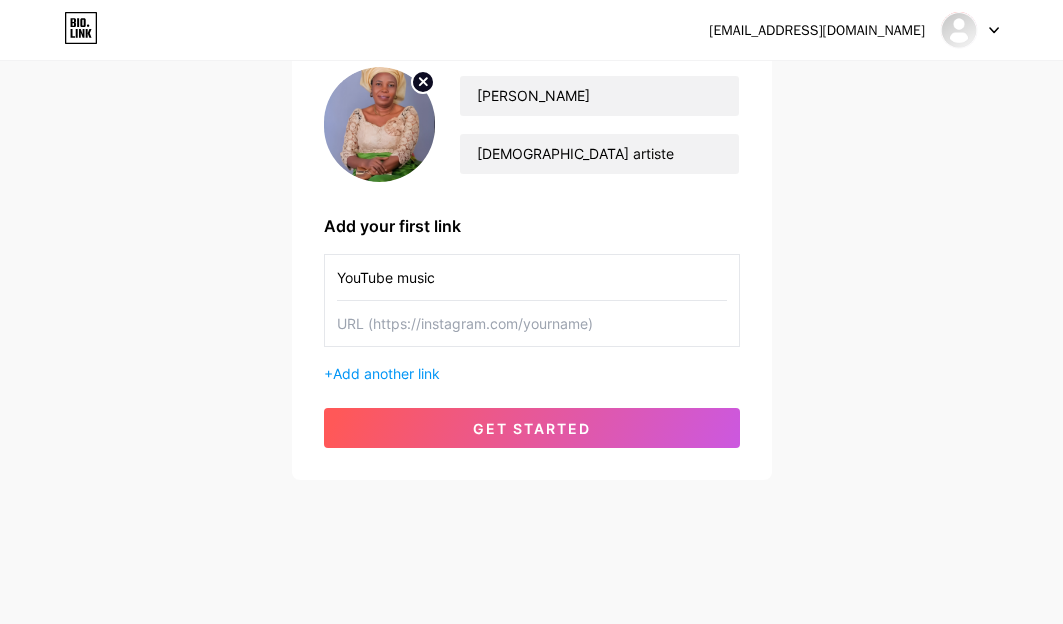 paste on "[URL][DOMAIN_NAME]" 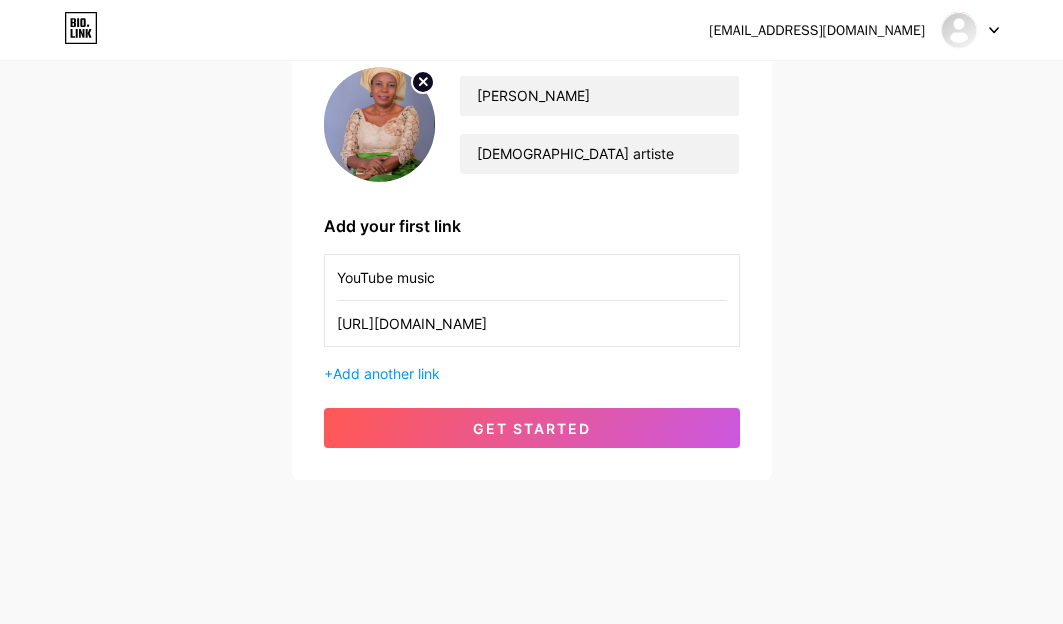 scroll, scrollTop: 0, scrollLeft: 101, axis: horizontal 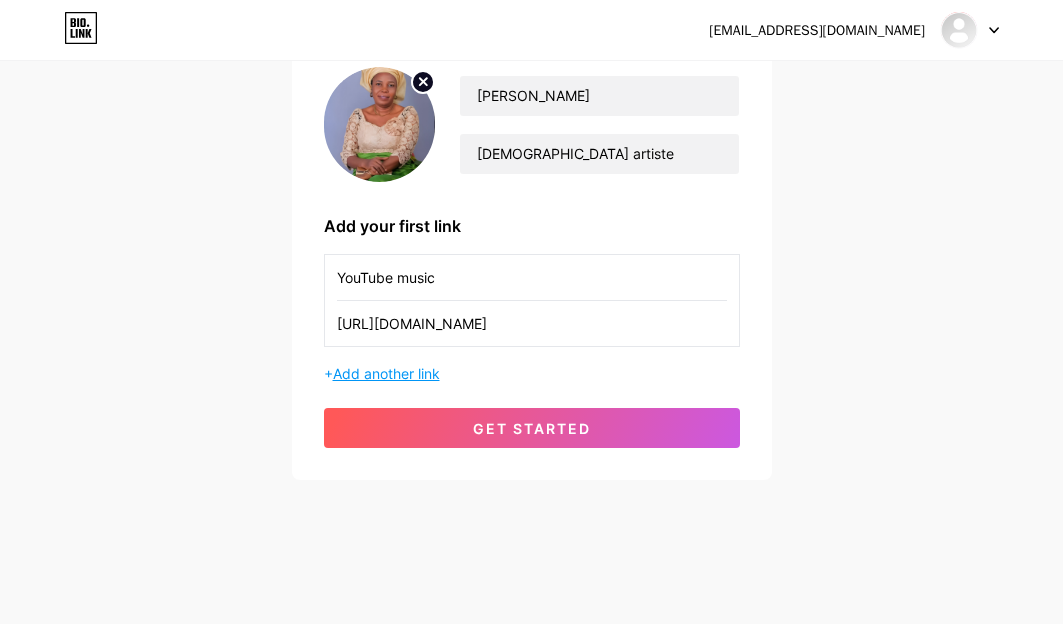 type on "[URL][DOMAIN_NAME]" 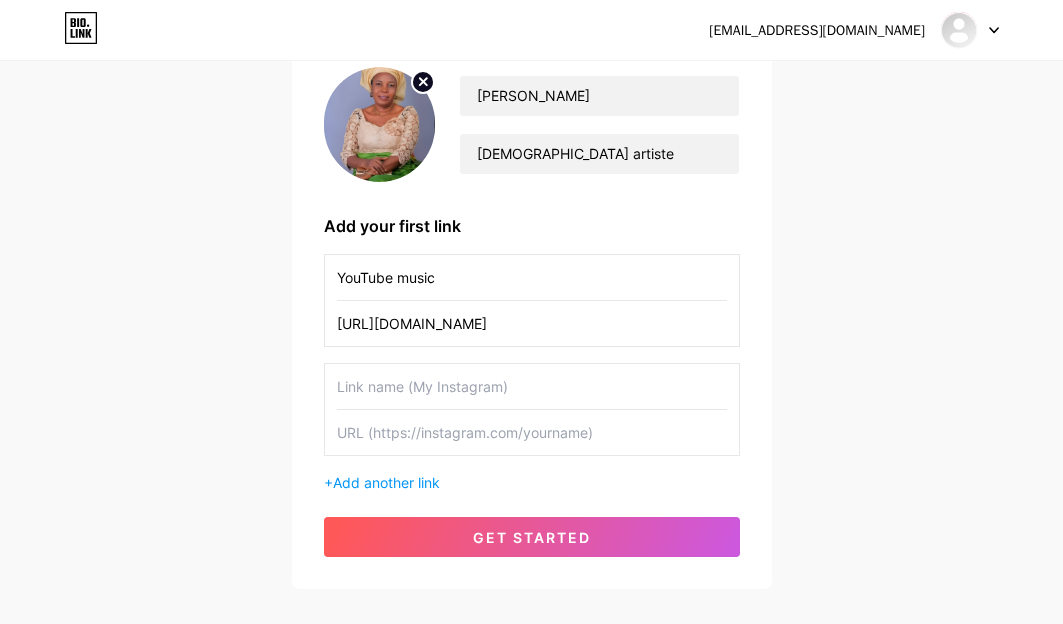 click at bounding box center (532, 386) 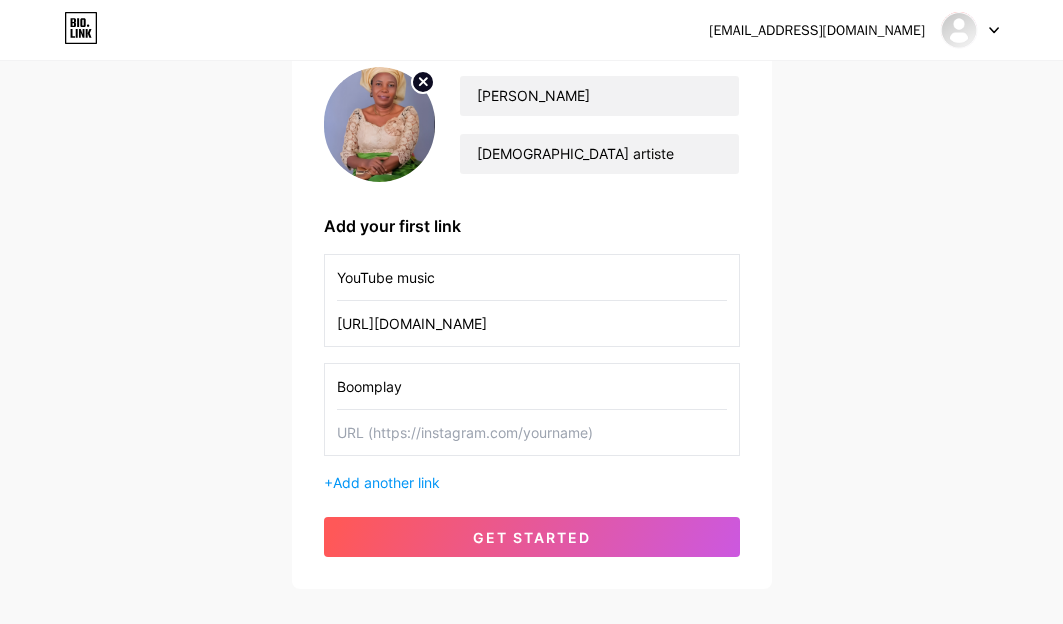 type on "Boomplay" 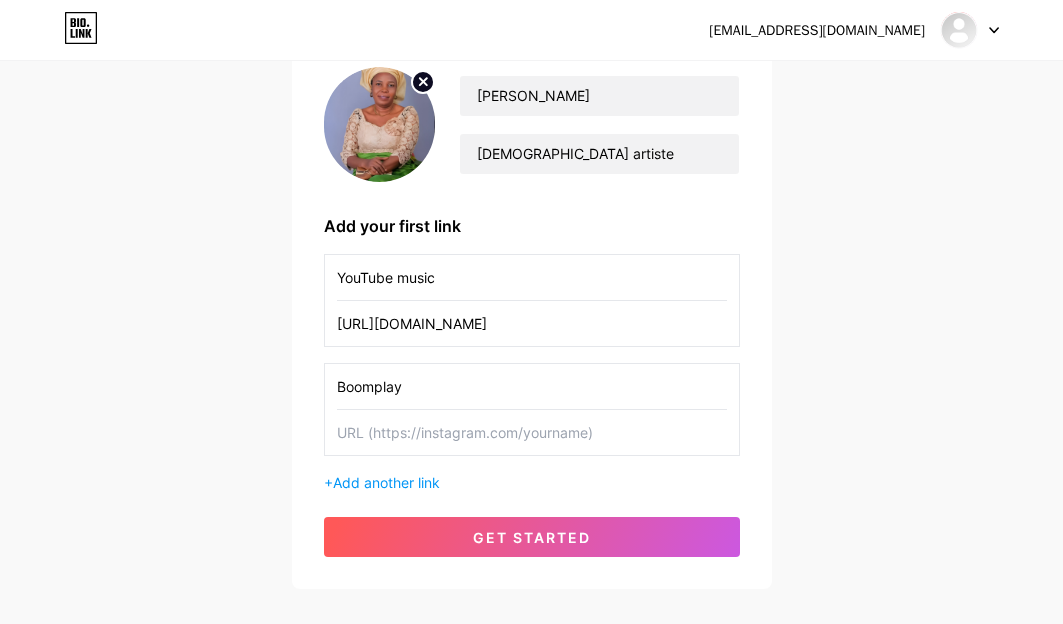 click at bounding box center [532, 432] 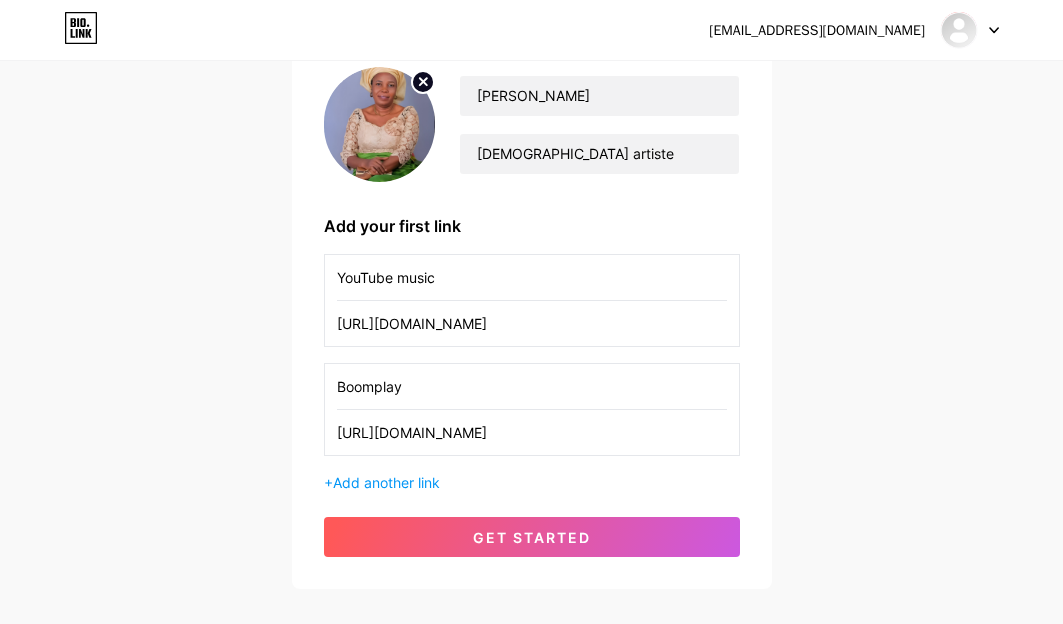 scroll, scrollTop: 0, scrollLeft: 210, axis: horizontal 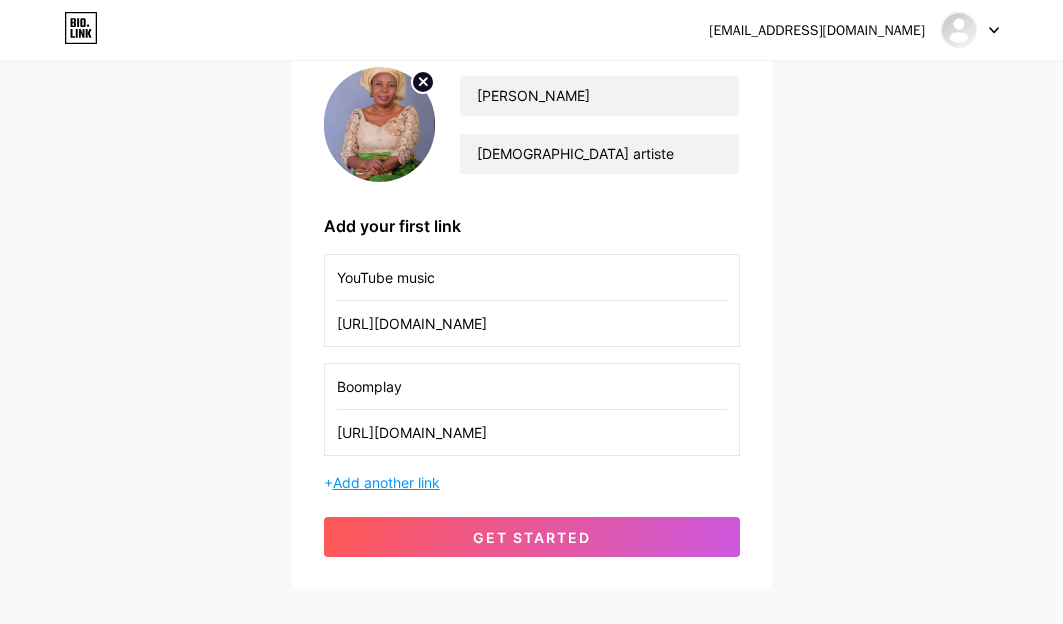 type on "[URL][DOMAIN_NAME]" 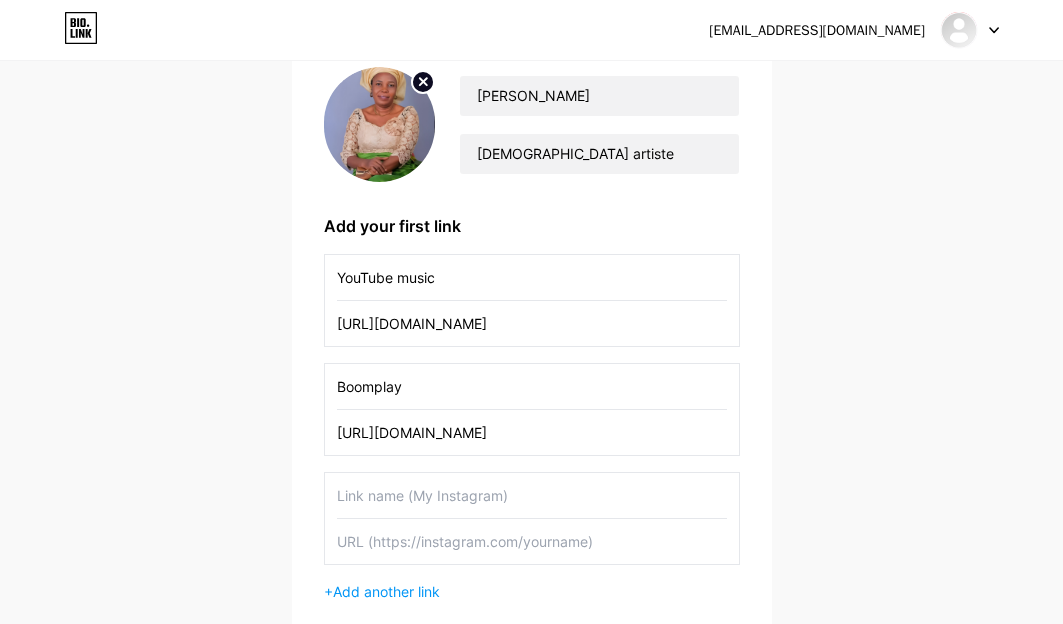 click at bounding box center [532, 495] 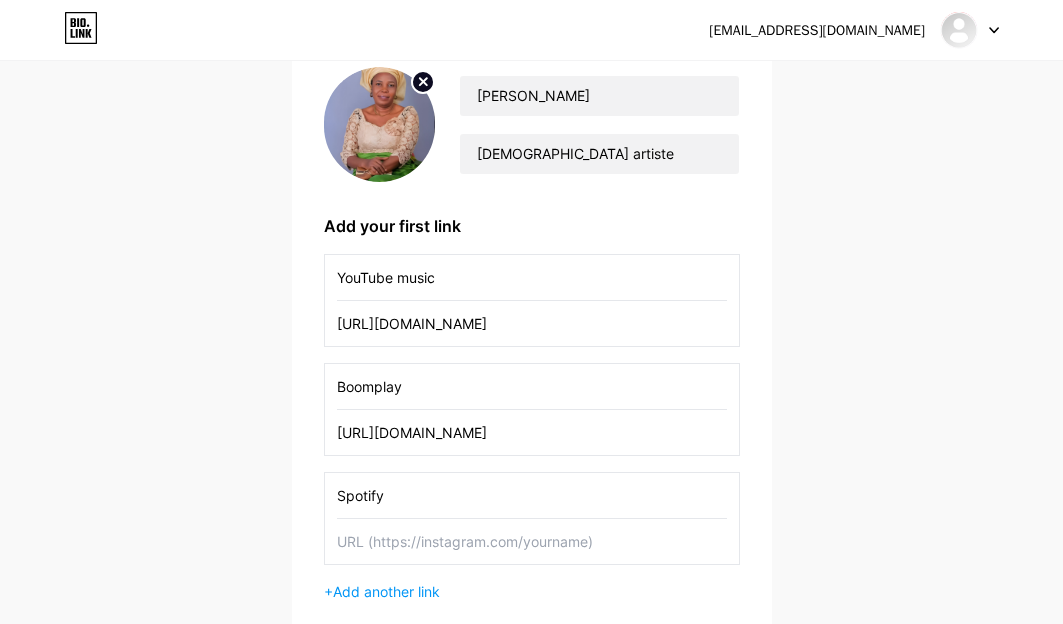 type on "Spotify" 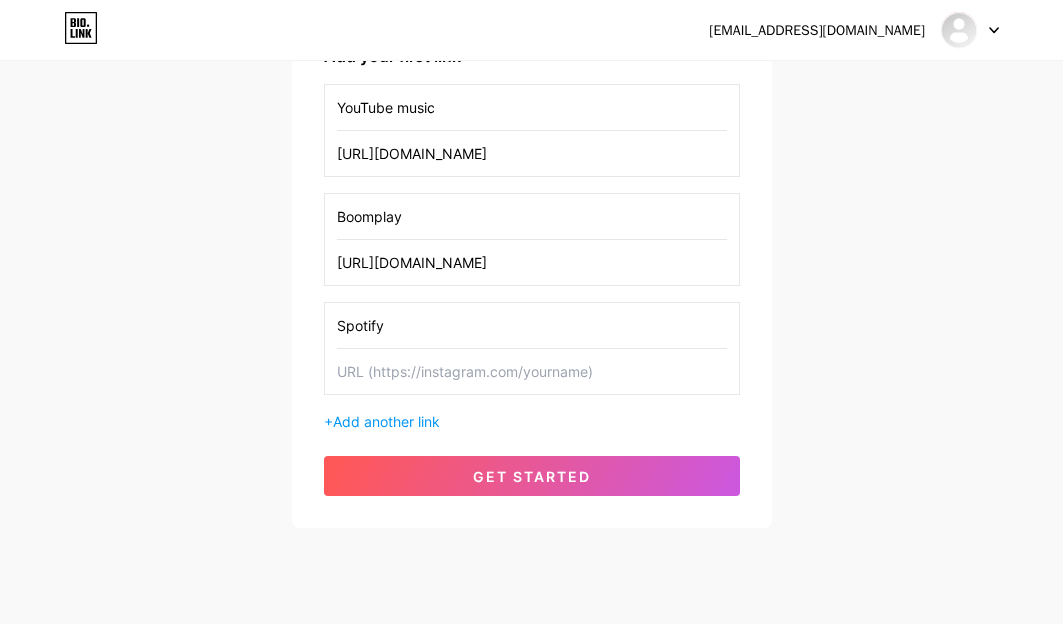scroll, scrollTop: 342, scrollLeft: 0, axis: vertical 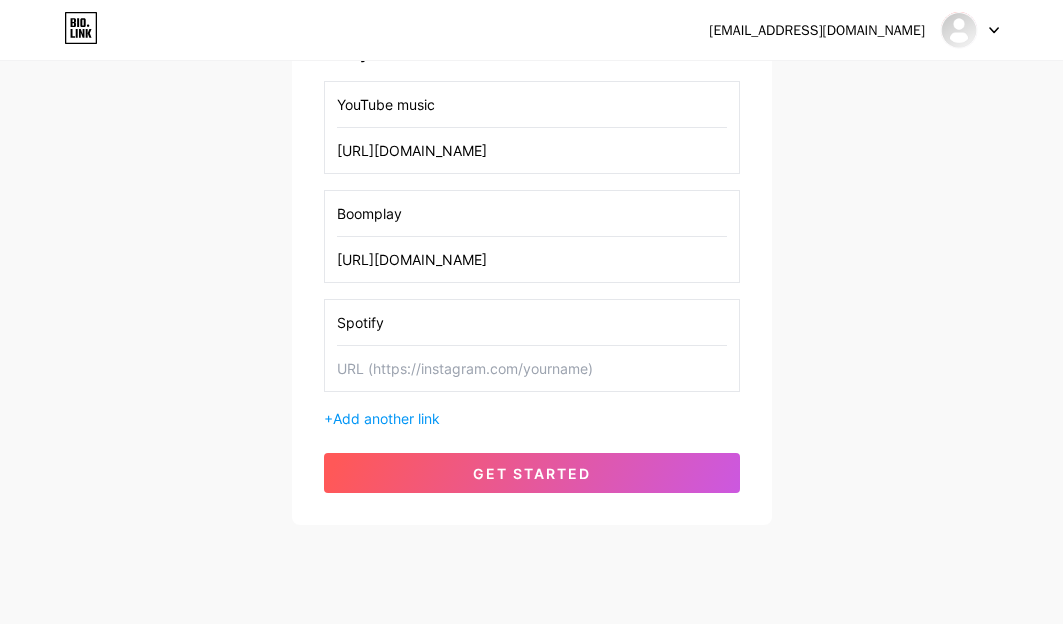click at bounding box center (532, 368) 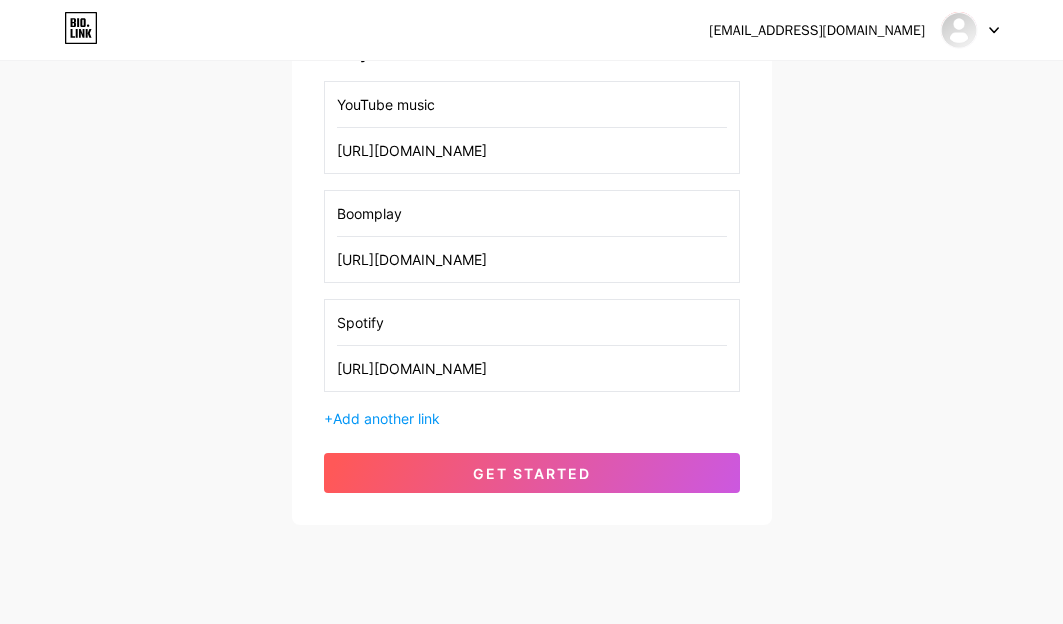 scroll, scrollTop: 0, scrollLeft: 223, axis: horizontal 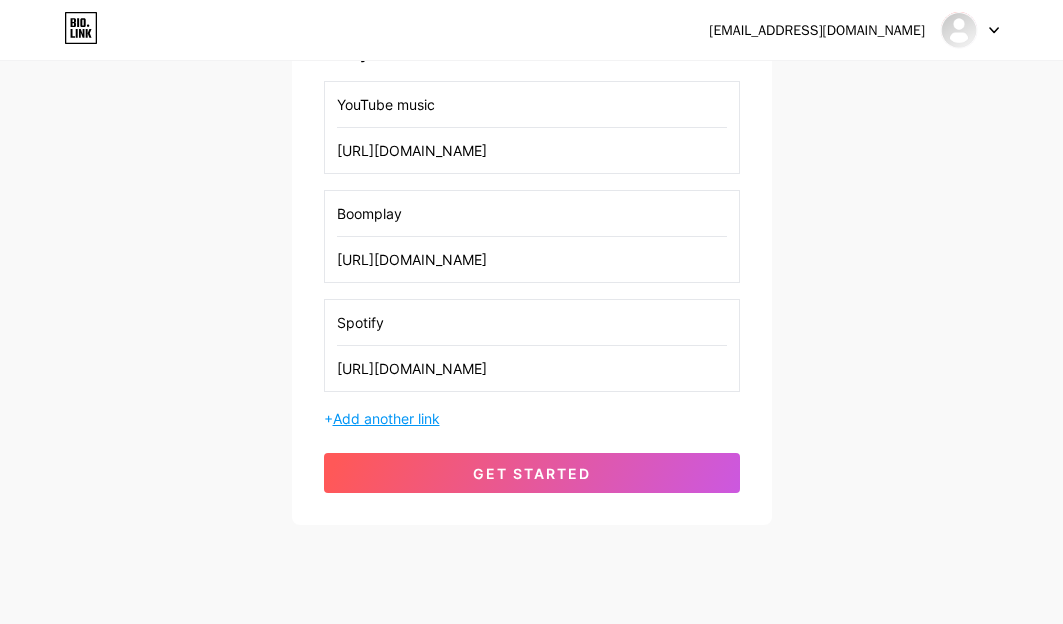 type on "[URL][DOMAIN_NAME]" 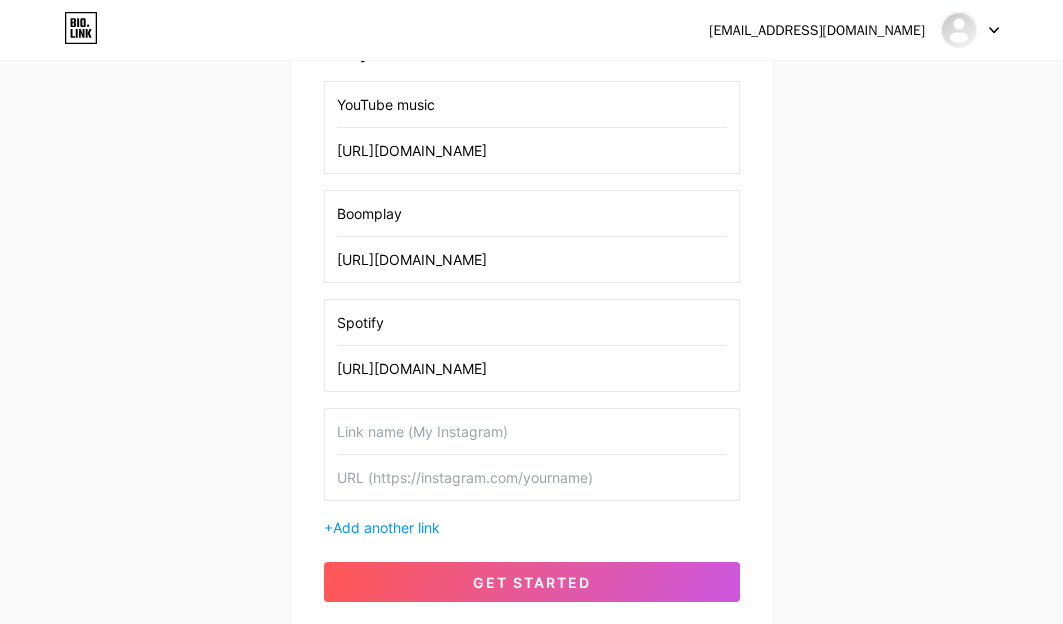 click at bounding box center (532, 431) 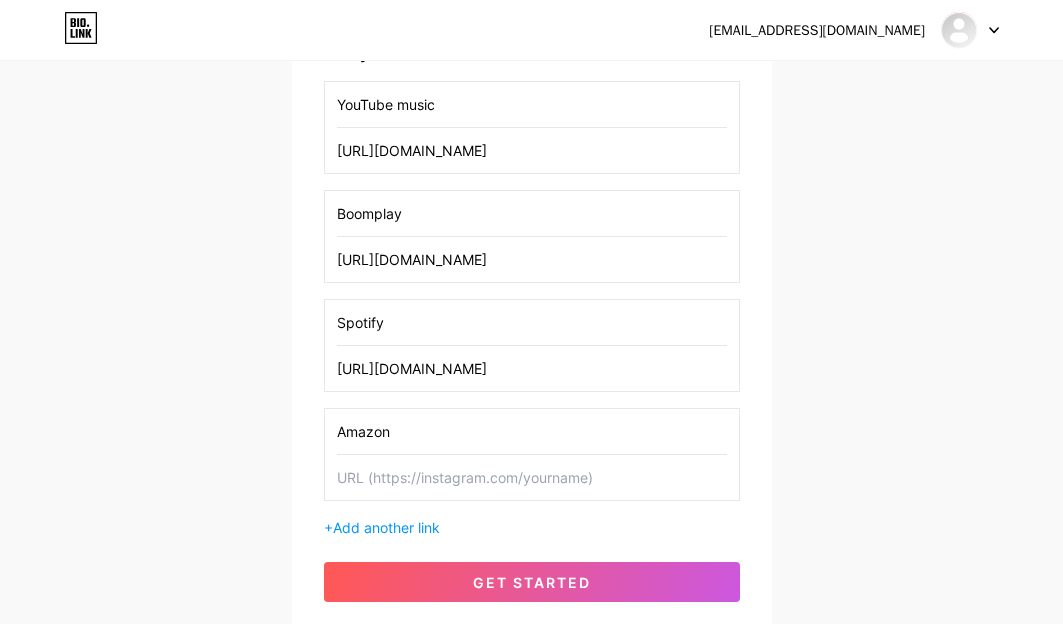 click on "Amazon" at bounding box center [532, 431] 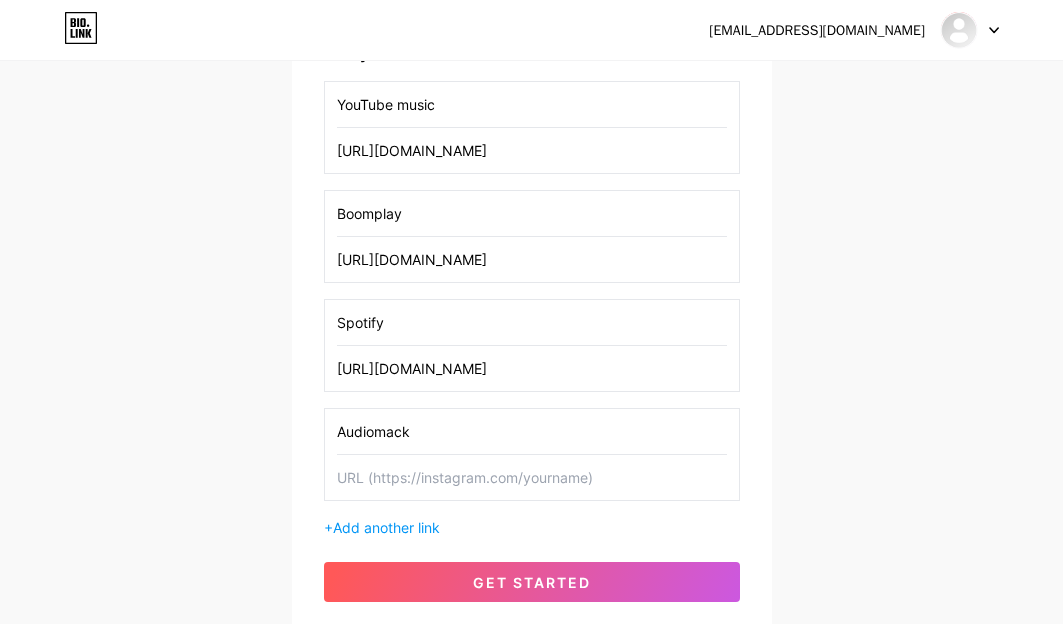 type on "Audiomack" 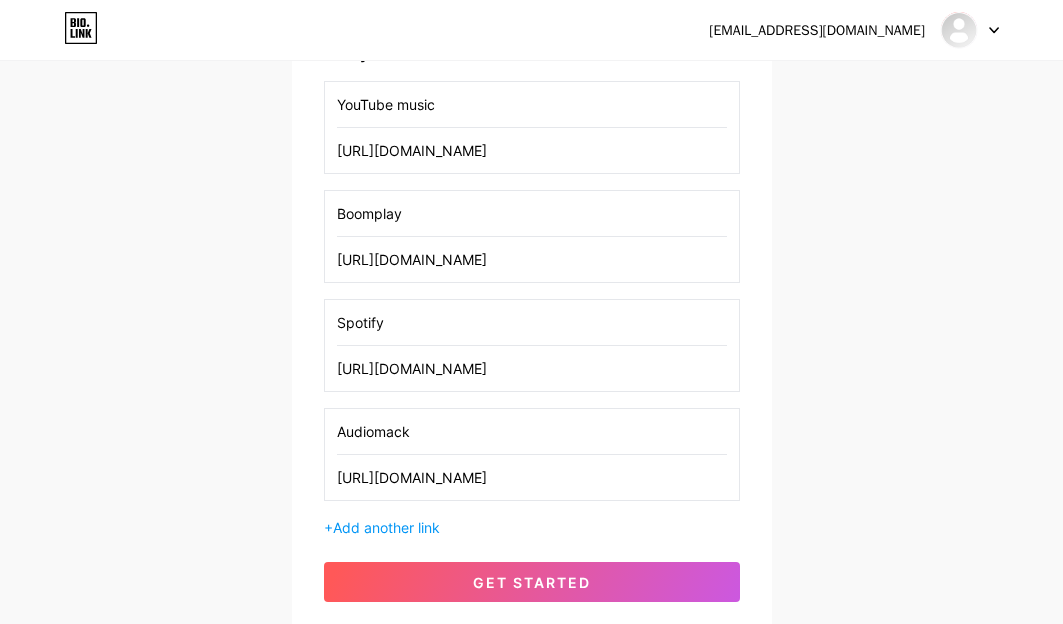 scroll, scrollTop: 0, scrollLeft: 47, axis: horizontal 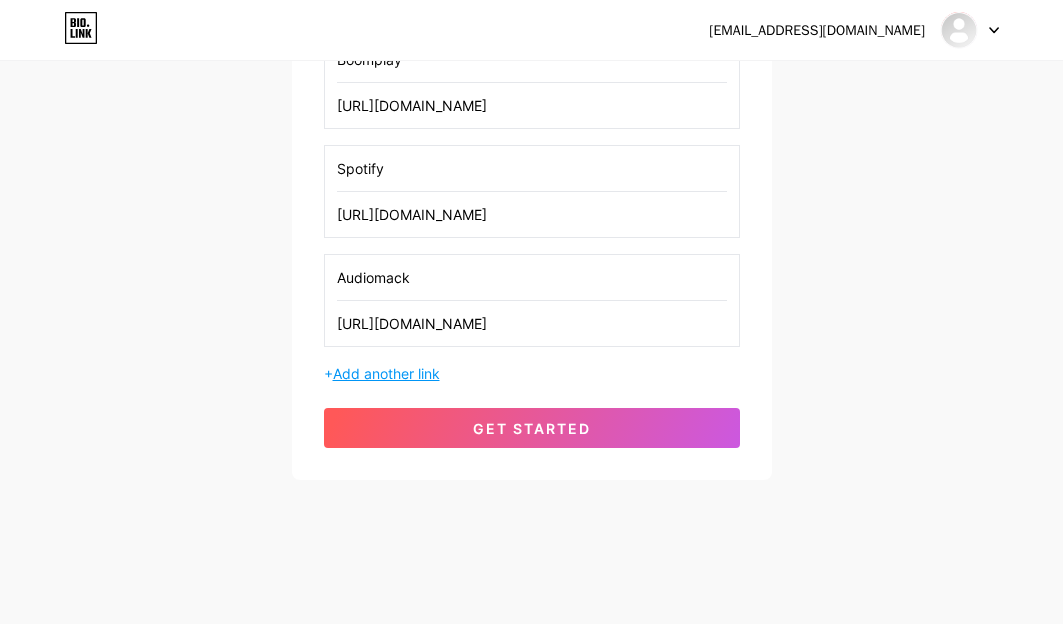 type on "[URL][DOMAIN_NAME]" 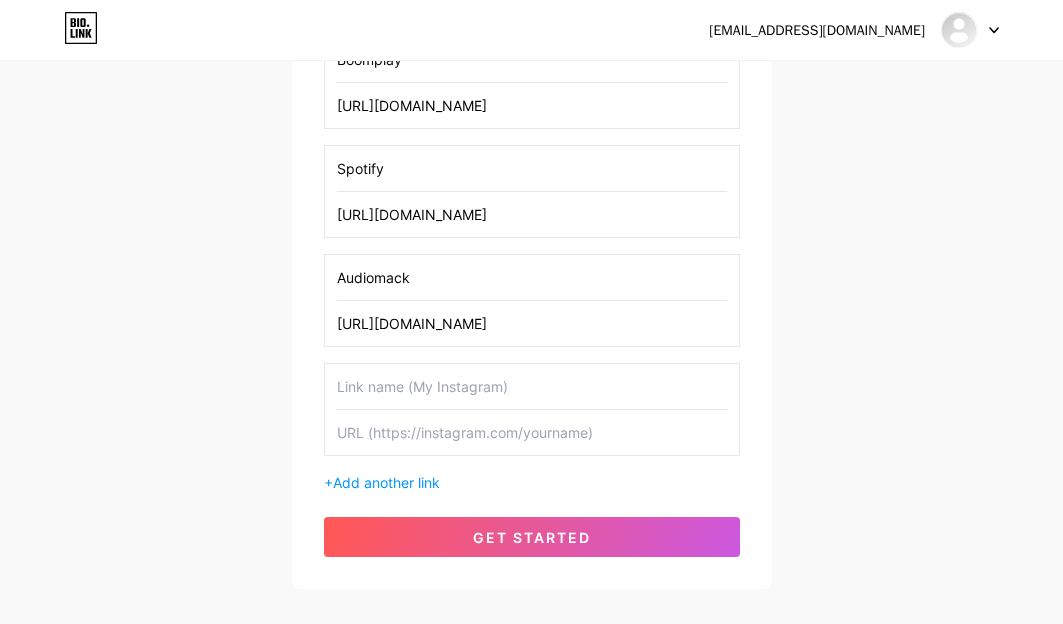 click at bounding box center [532, 386] 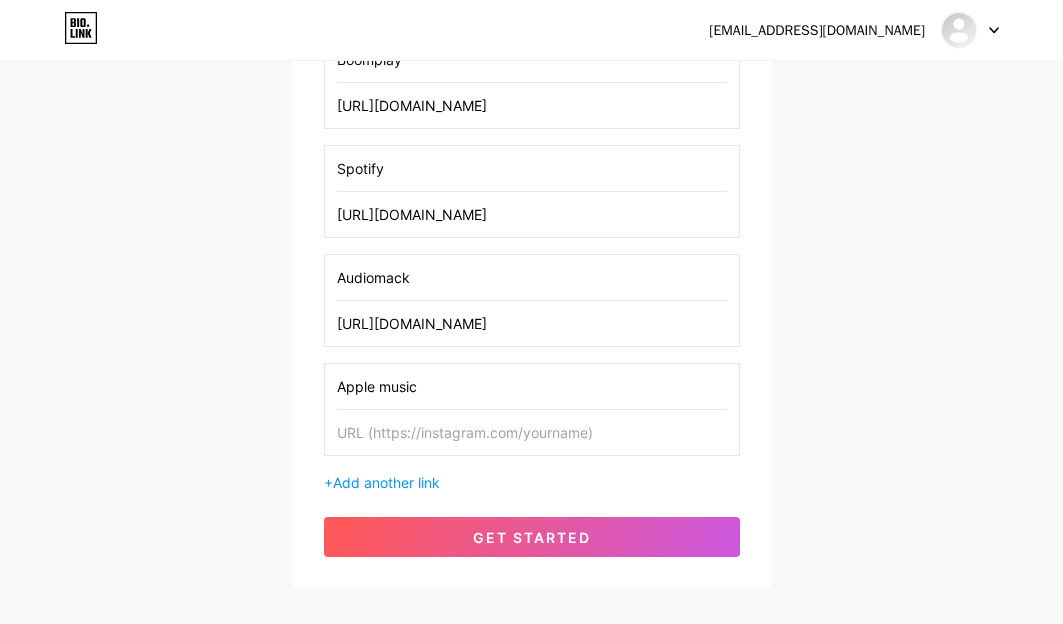 type on "Apple music" 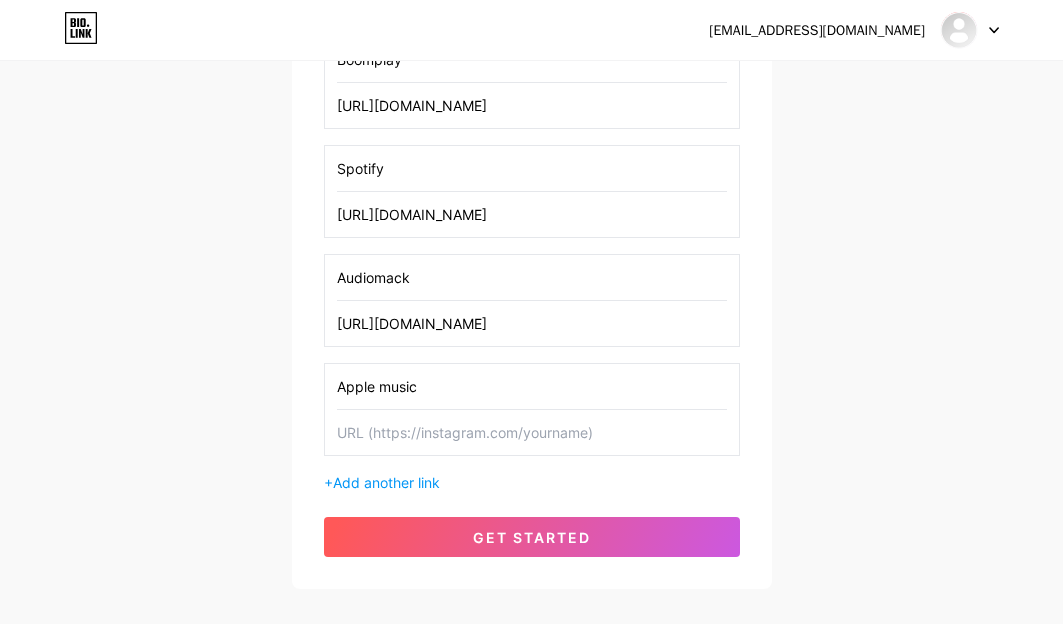 click at bounding box center [532, 432] 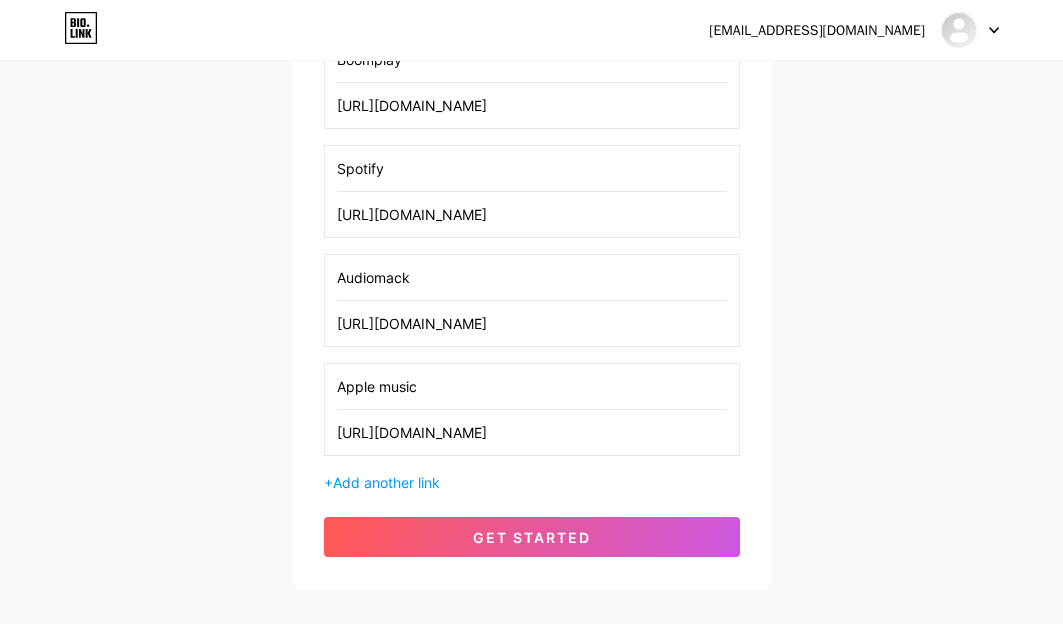 scroll, scrollTop: 0, scrollLeft: 61, axis: horizontal 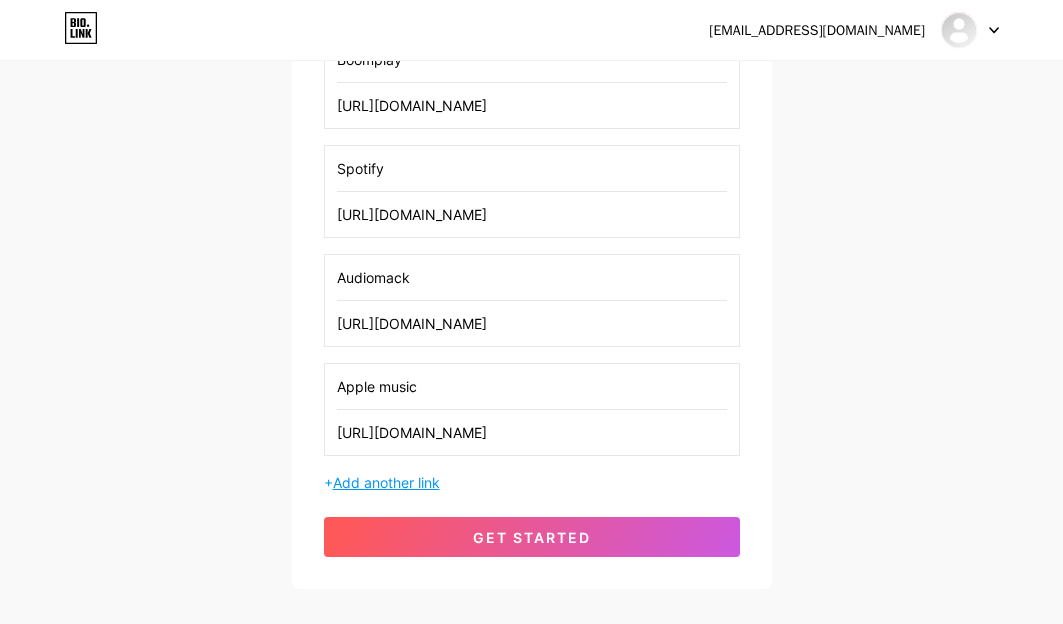 type on "[URL][DOMAIN_NAME]" 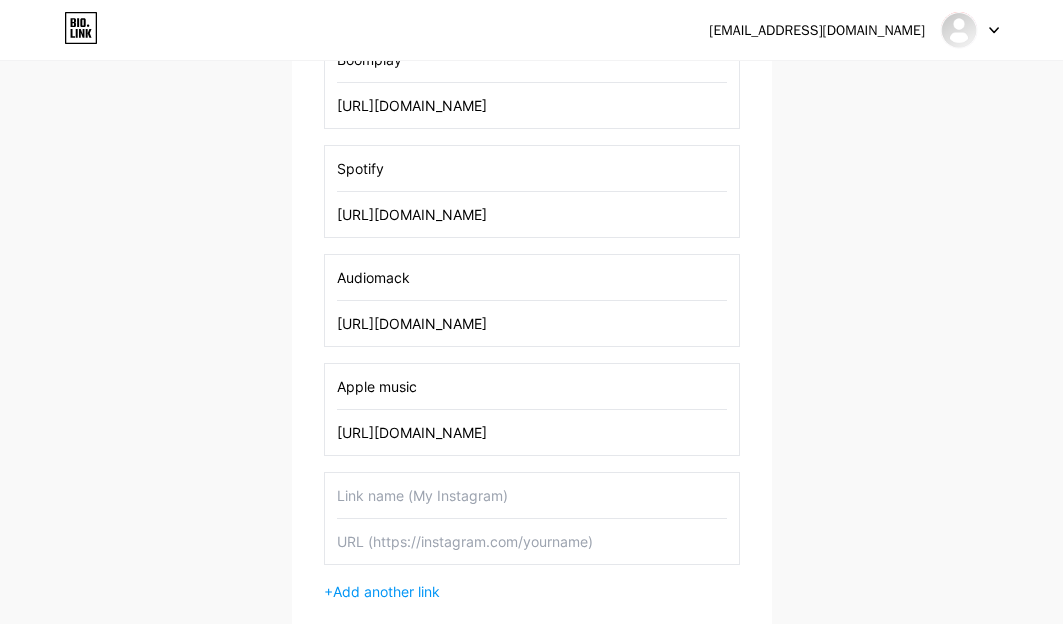 click at bounding box center [532, 495] 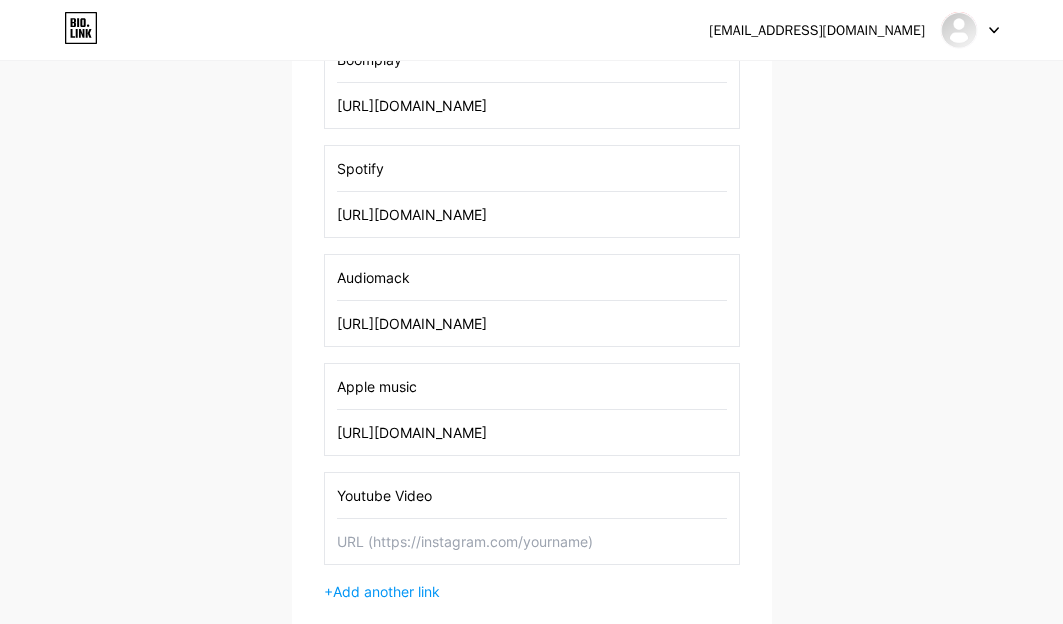 type on "Youtube Video" 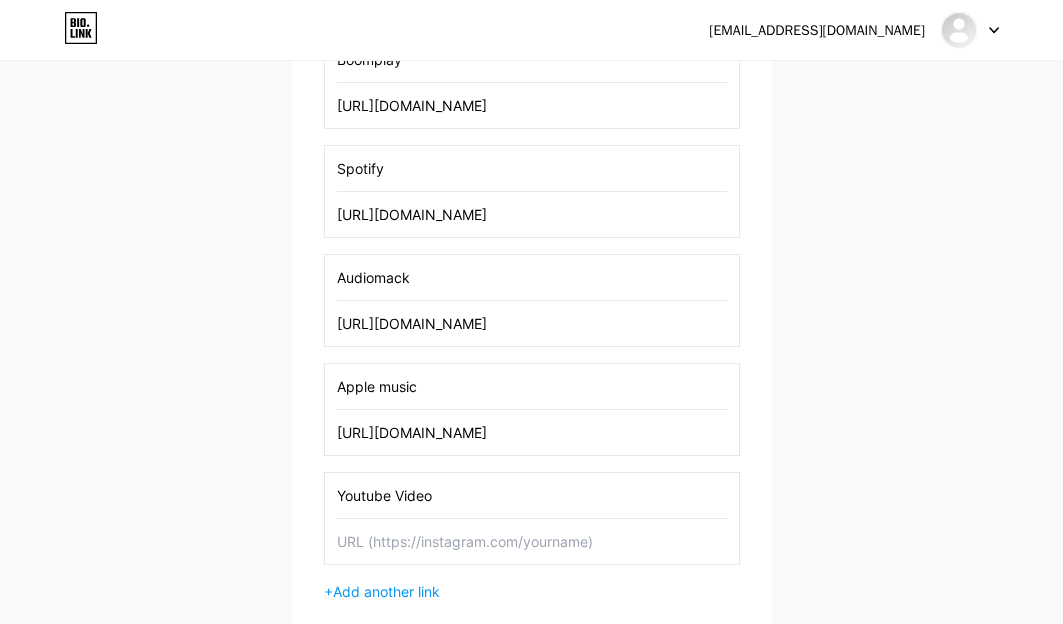 click at bounding box center (532, 541) 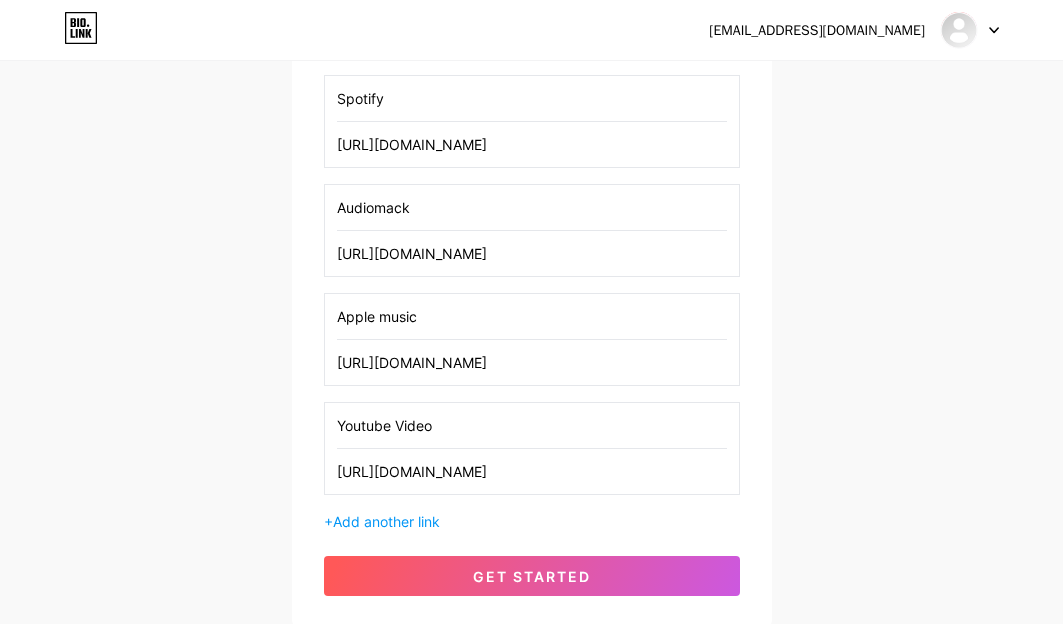 scroll, scrollTop: 714, scrollLeft: 0, axis: vertical 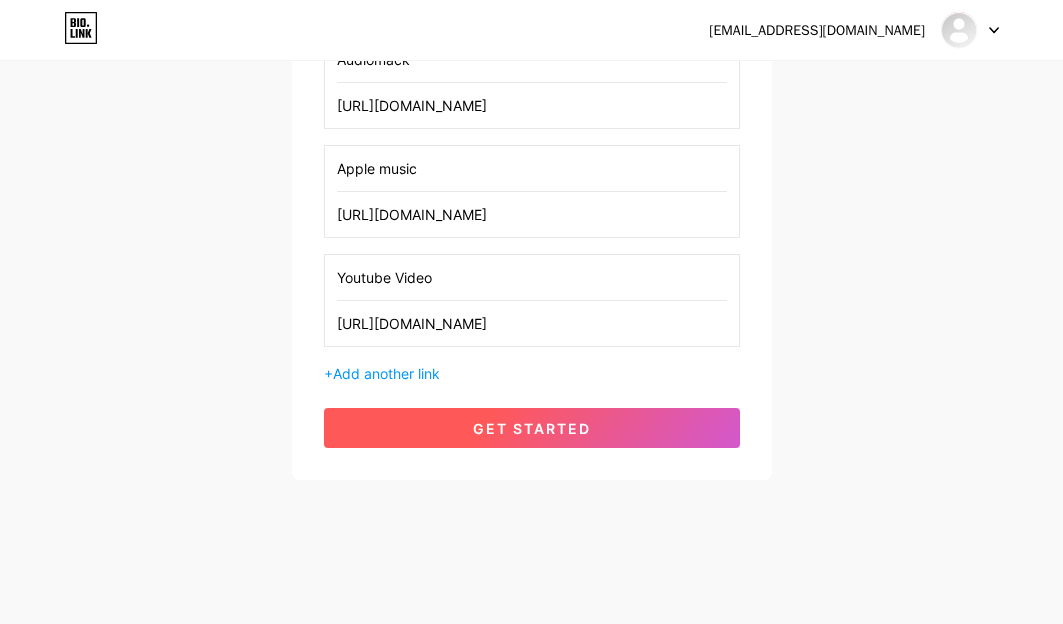 type on "[URL][DOMAIN_NAME]" 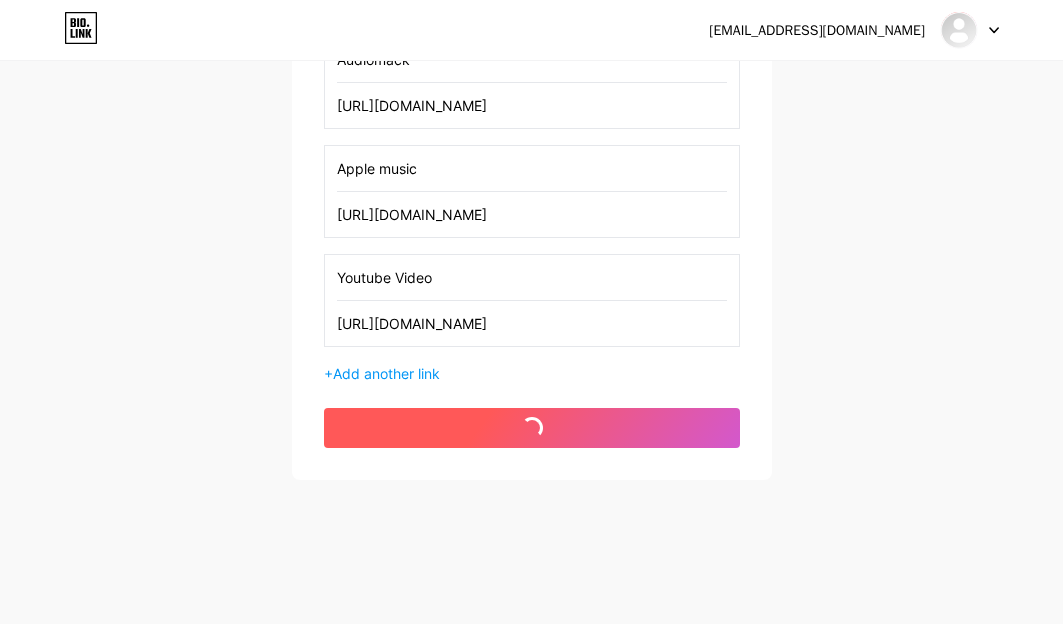 scroll, scrollTop: 0, scrollLeft: 0, axis: both 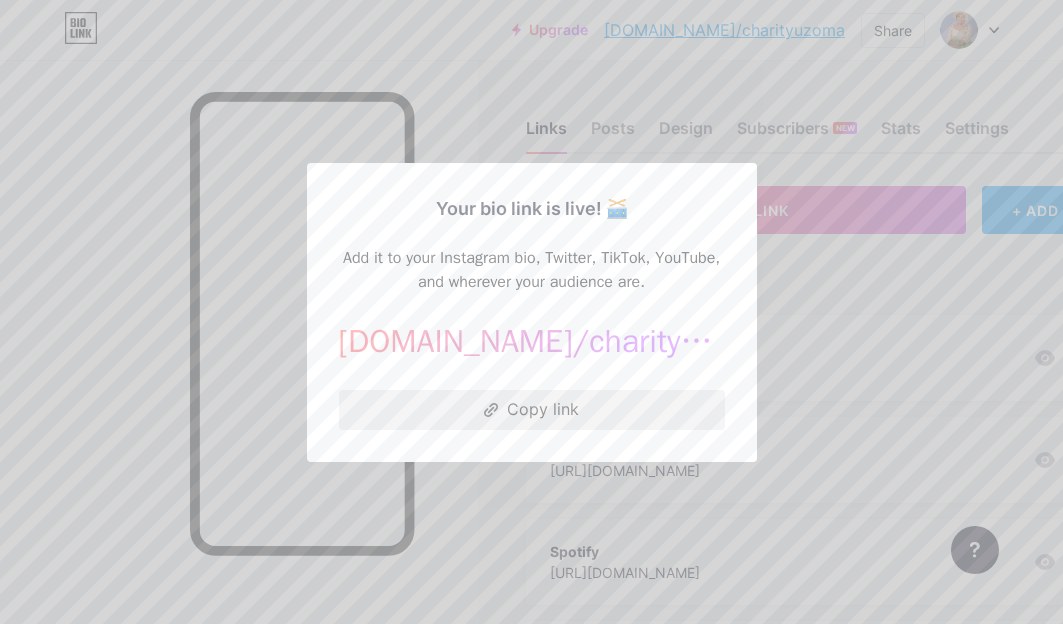 click on "Copy link" at bounding box center [532, 410] 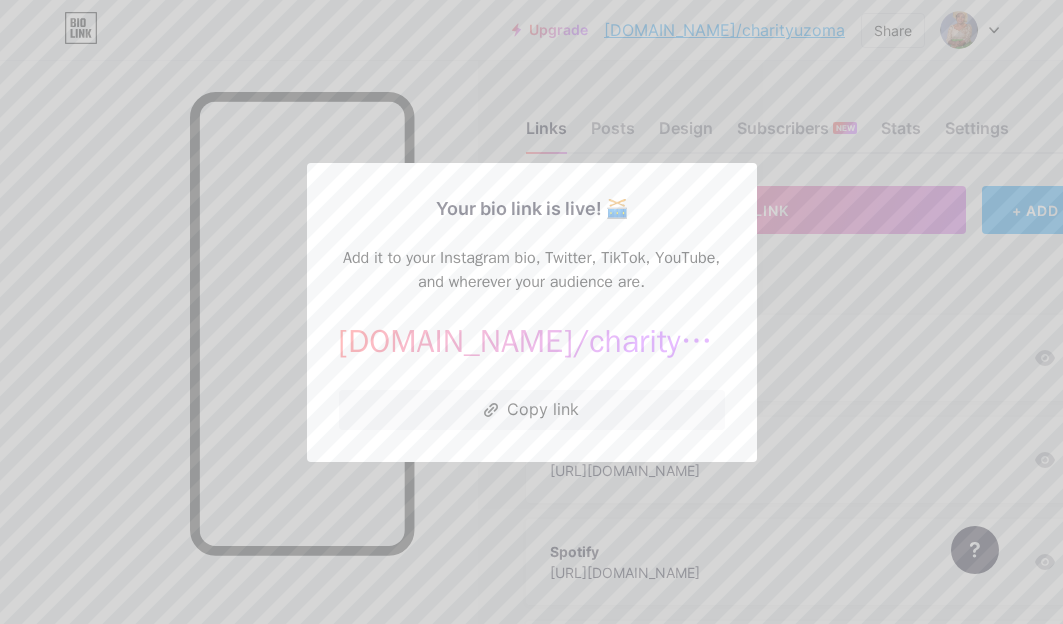 click at bounding box center [531, 312] 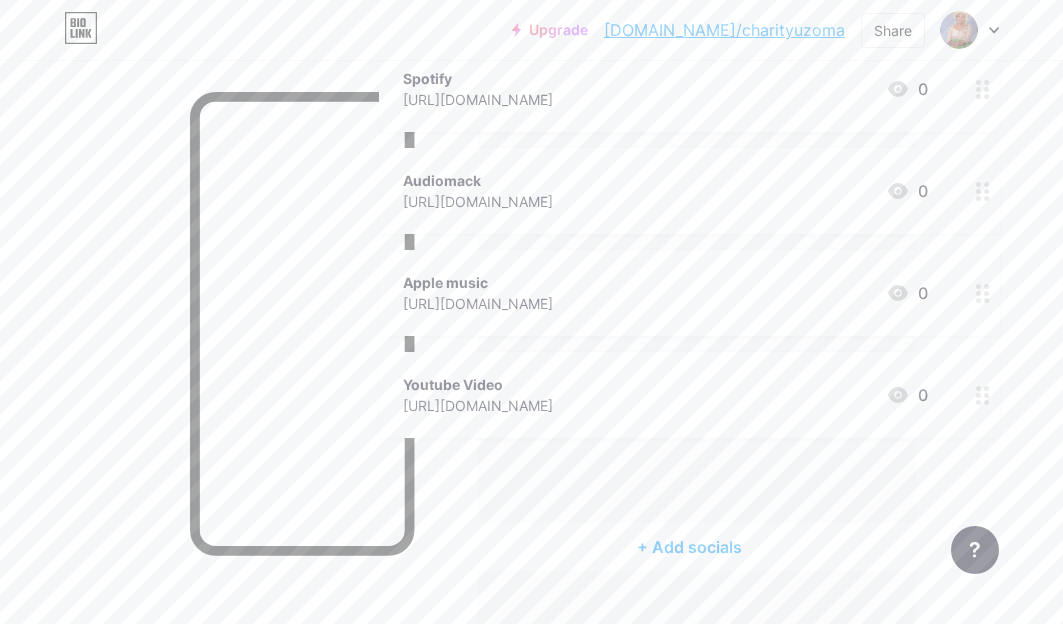 scroll, scrollTop: 487, scrollLeft: 147, axis: both 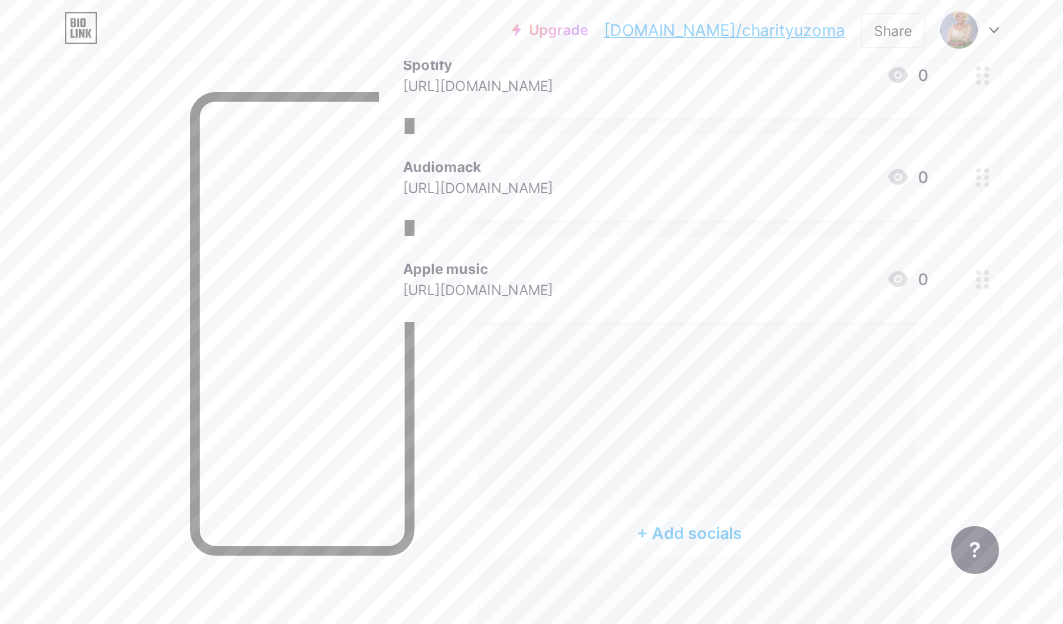 type 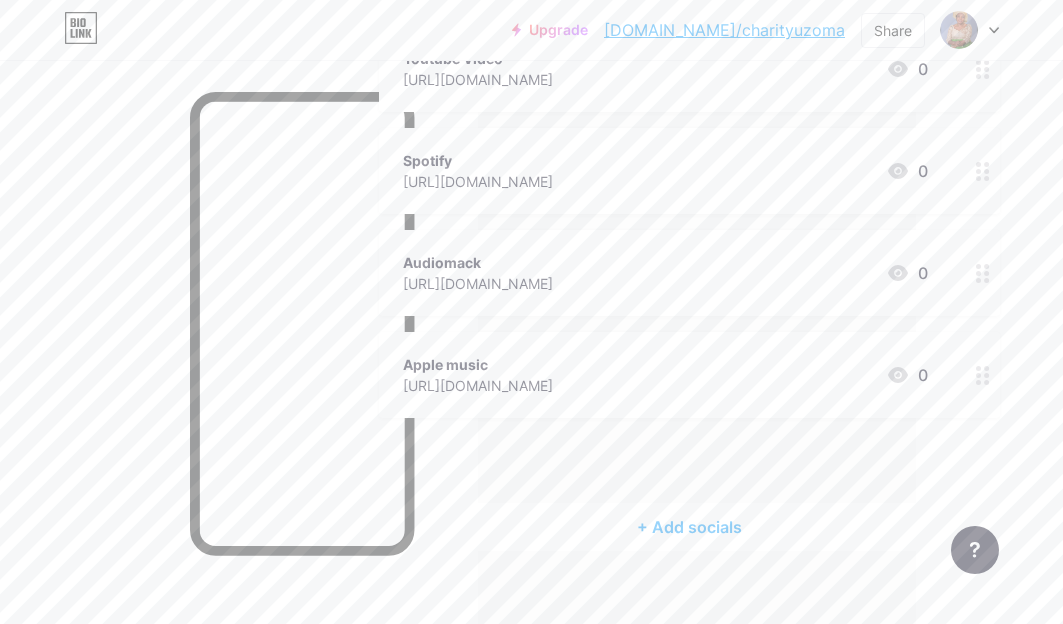 scroll, scrollTop: 519, scrollLeft: 147, axis: both 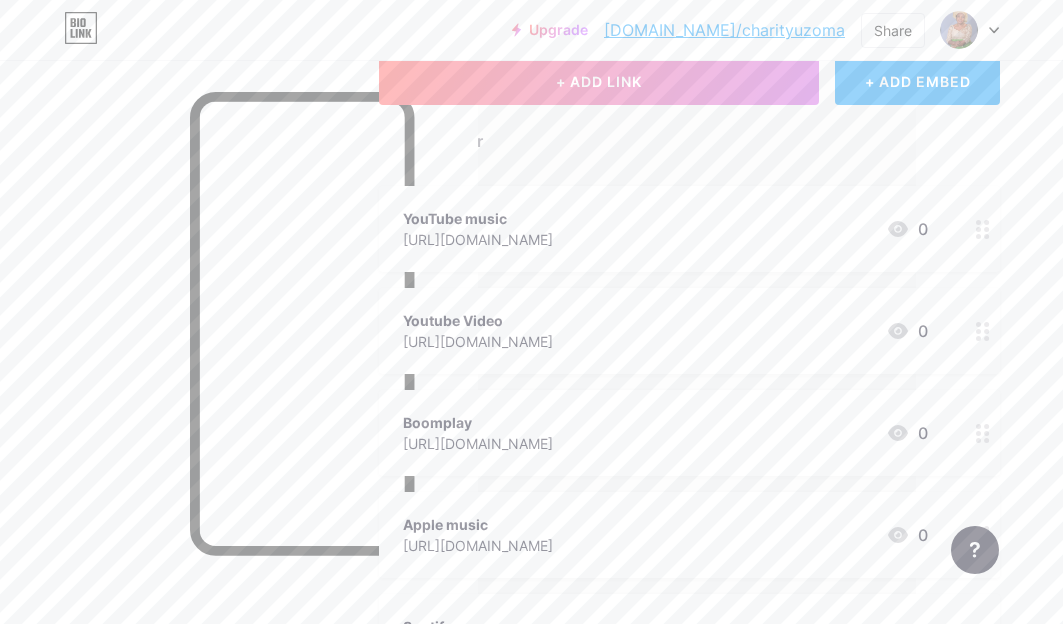 click 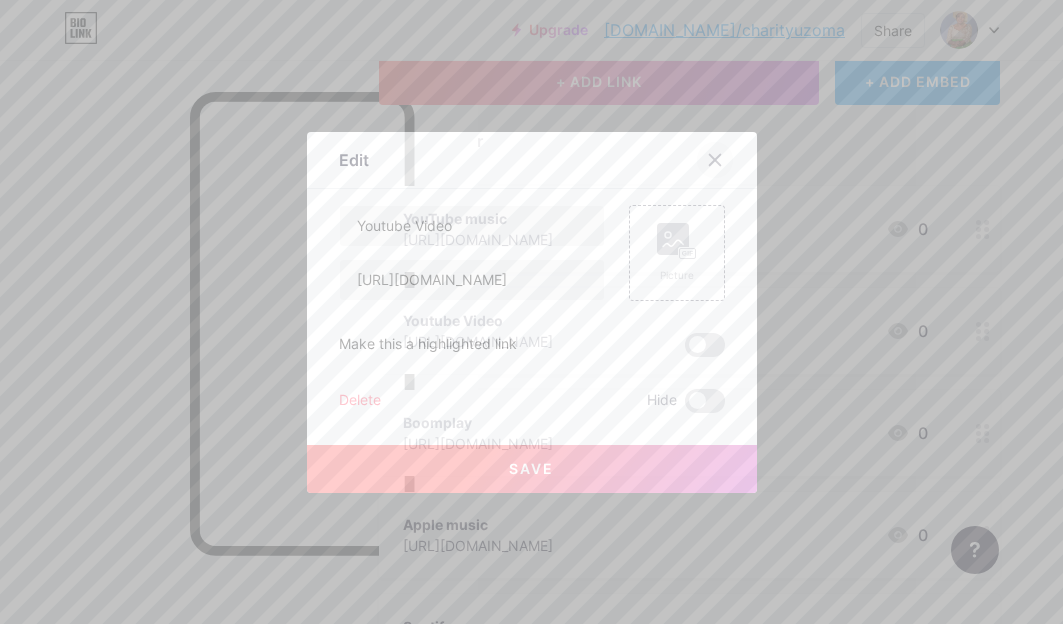 click 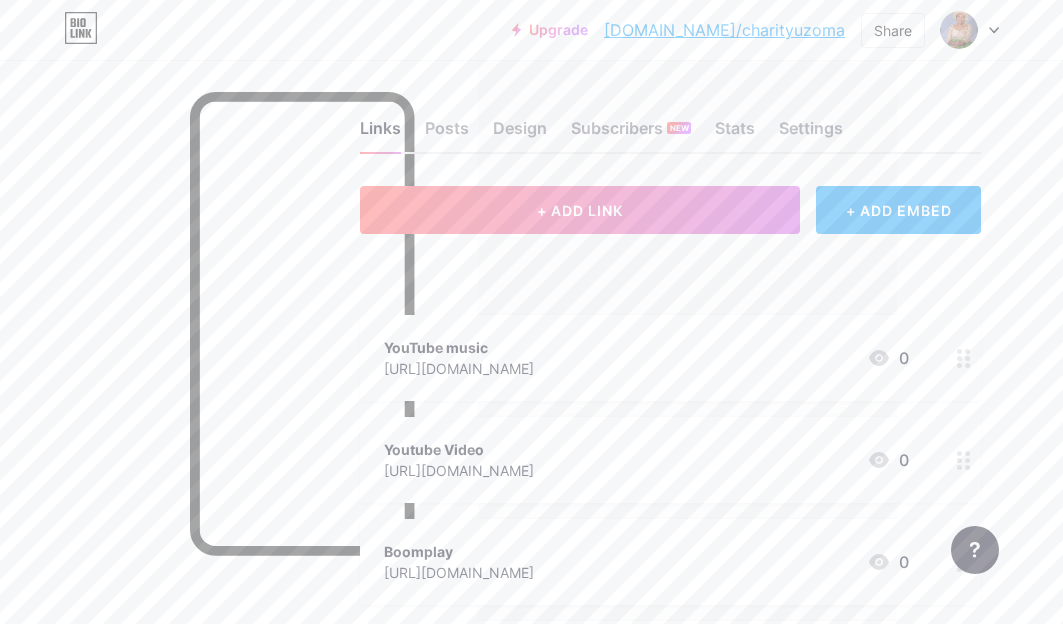 scroll, scrollTop: 0, scrollLeft: 0, axis: both 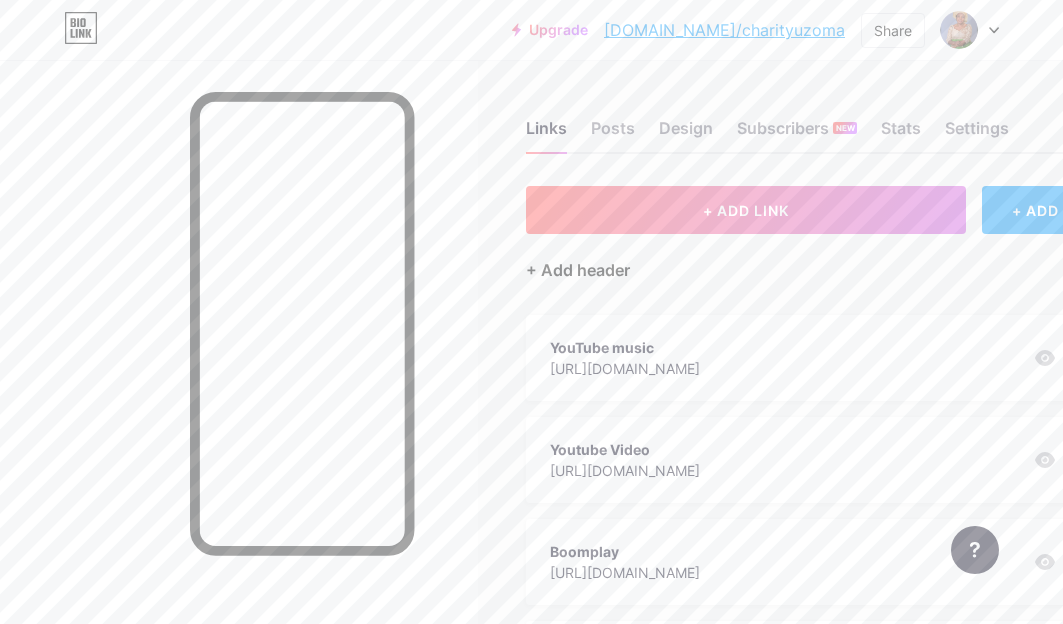 click on "+ Add header" at bounding box center (578, 270) 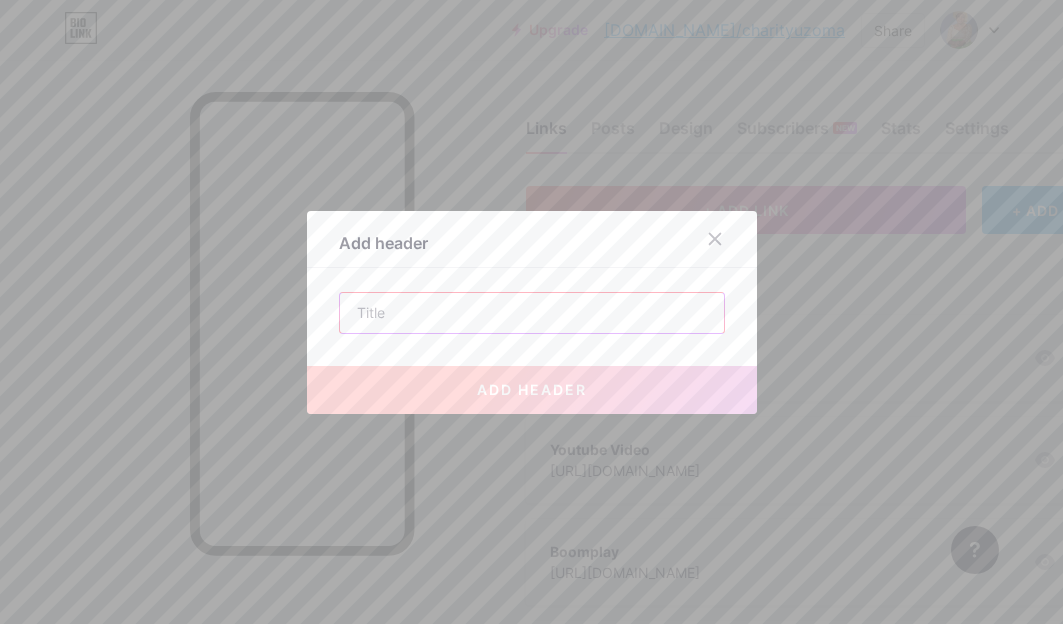 click at bounding box center (532, 313) 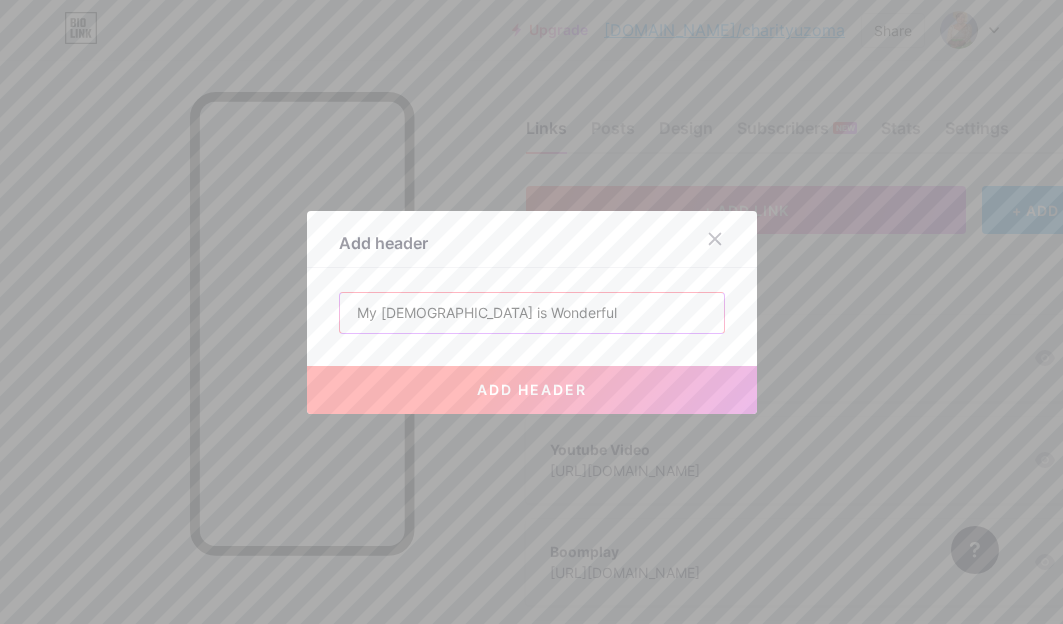 type on "My [DEMOGRAPHIC_DATA] is Wonderful" 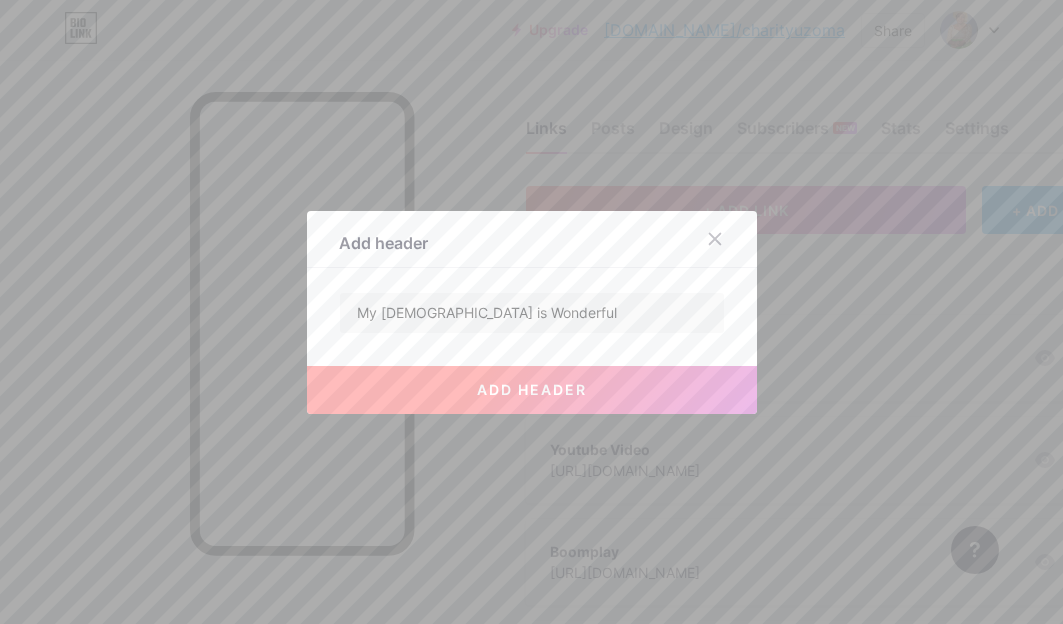 click on "add header" at bounding box center (532, 390) 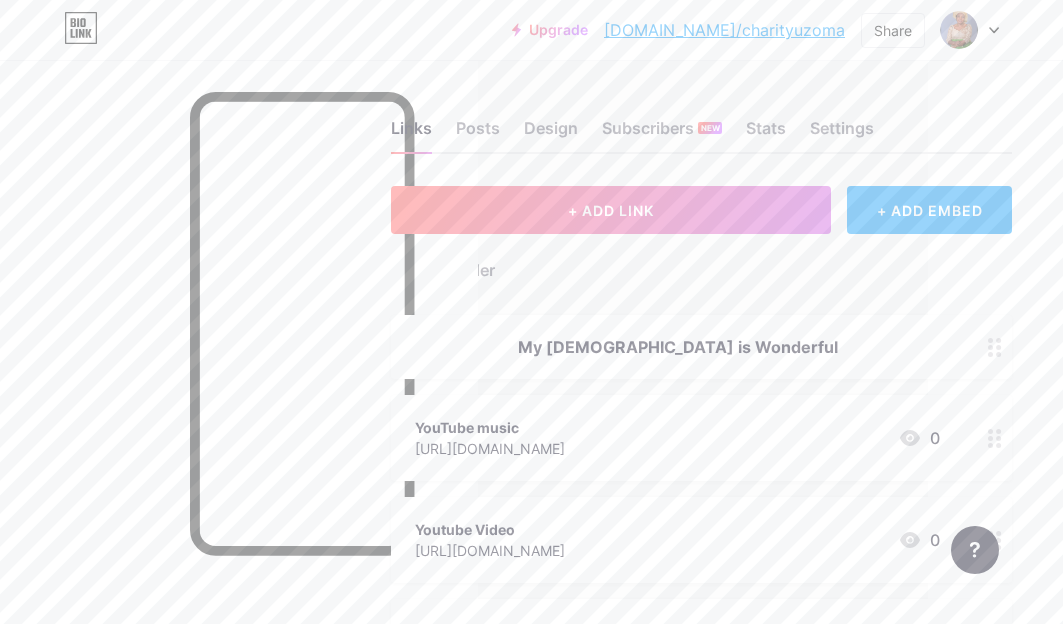 scroll, scrollTop: 0, scrollLeft: 159, axis: horizontal 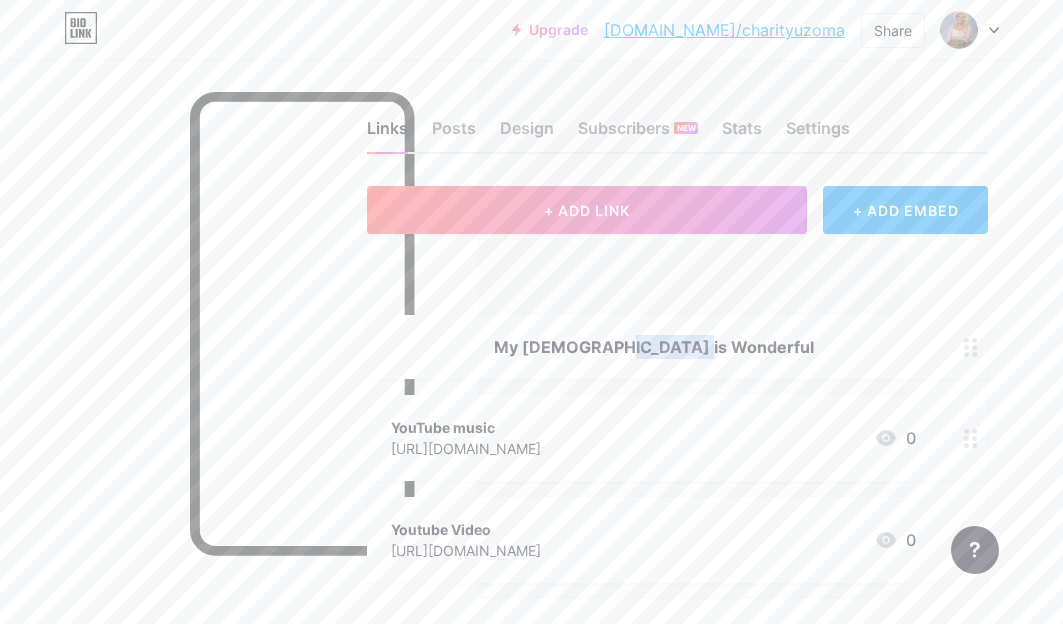 click on "My [DEMOGRAPHIC_DATA] is Wonderful" at bounding box center [653, 347] 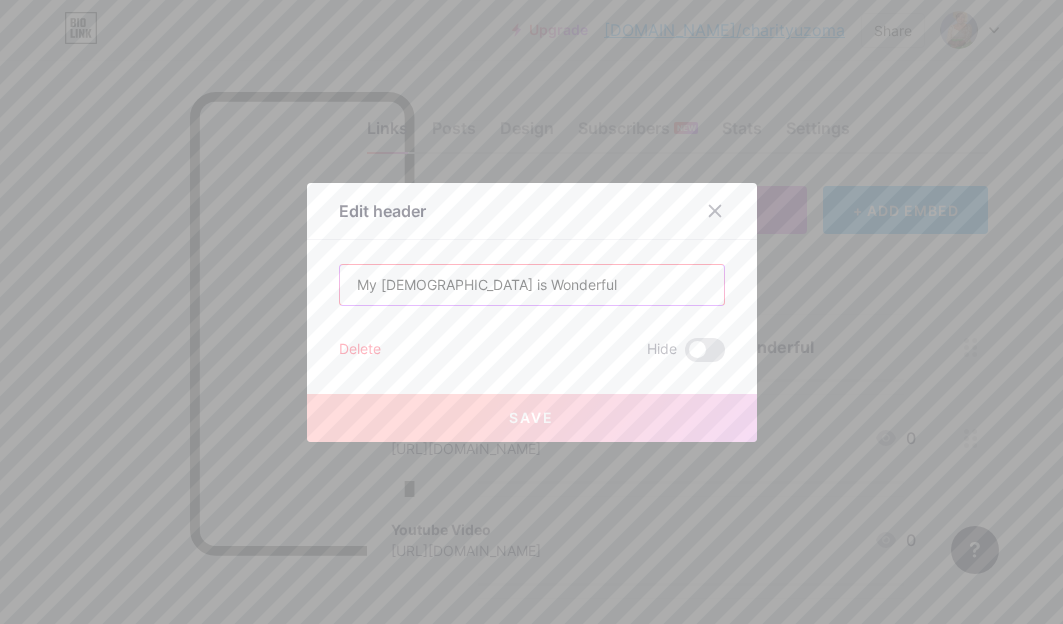 click on "My [DEMOGRAPHIC_DATA] is Wonderful" at bounding box center [532, 285] 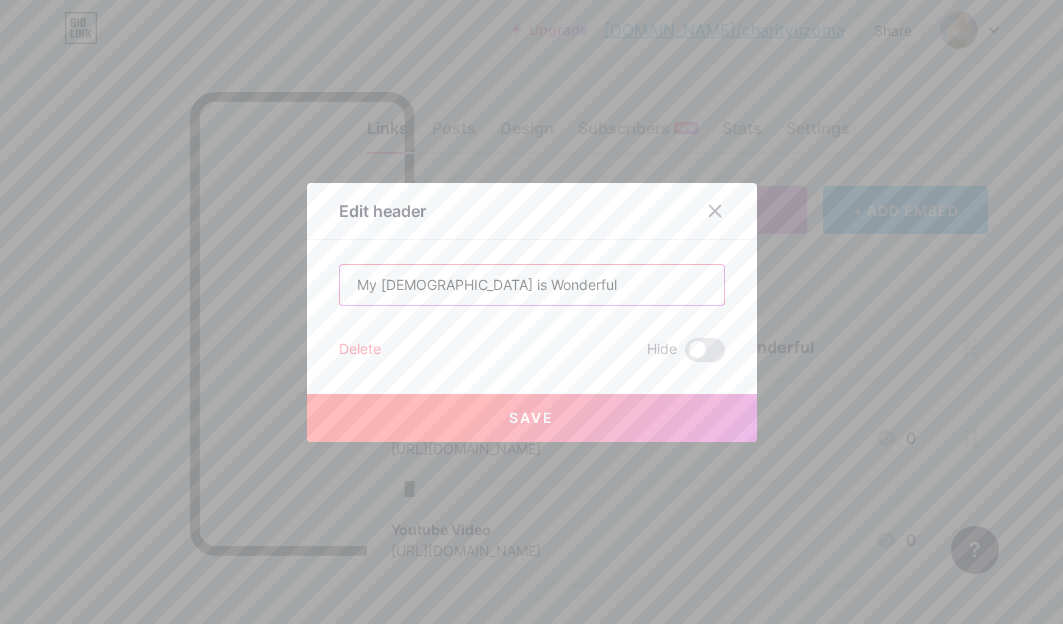 click on "My [DEMOGRAPHIC_DATA] is Wonderful" at bounding box center [532, 285] 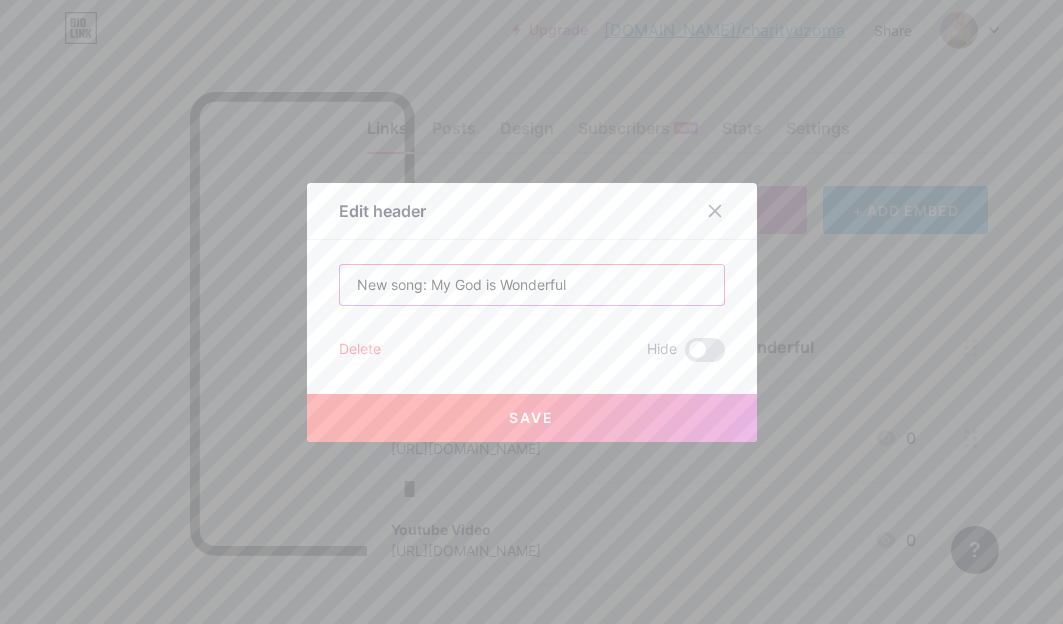 type on "New song: My God is Wonderful" 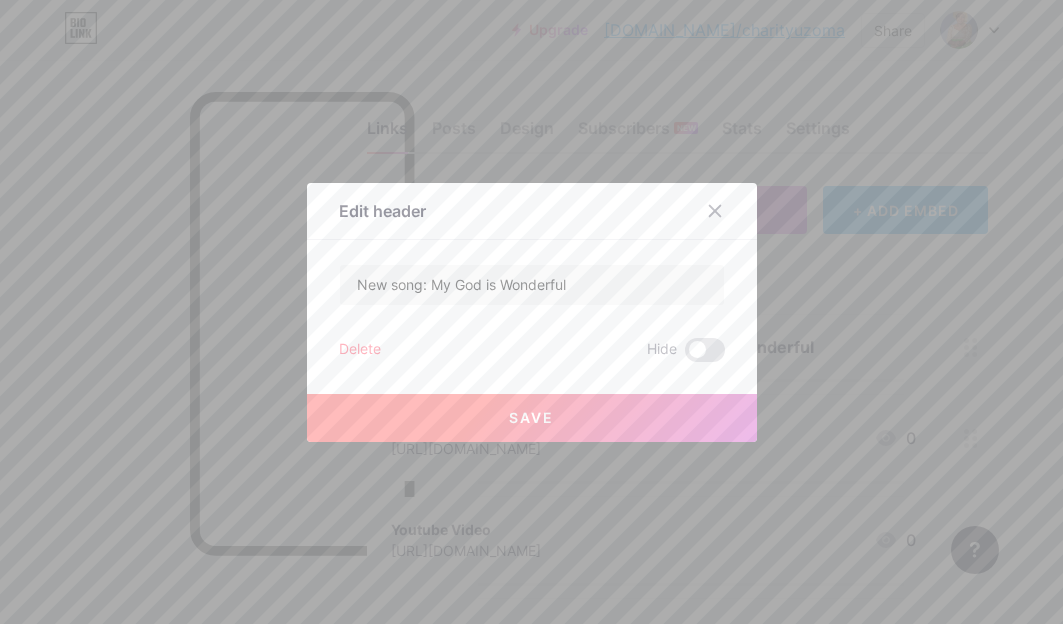 click on "Save" at bounding box center (532, 418) 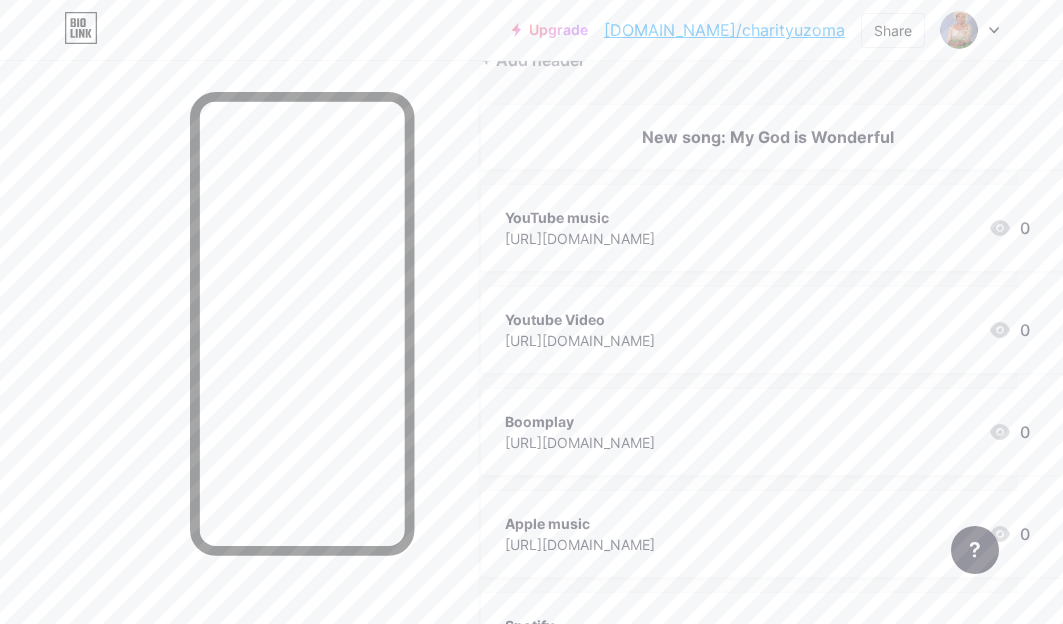 scroll, scrollTop: 22, scrollLeft: 45, axis: both 